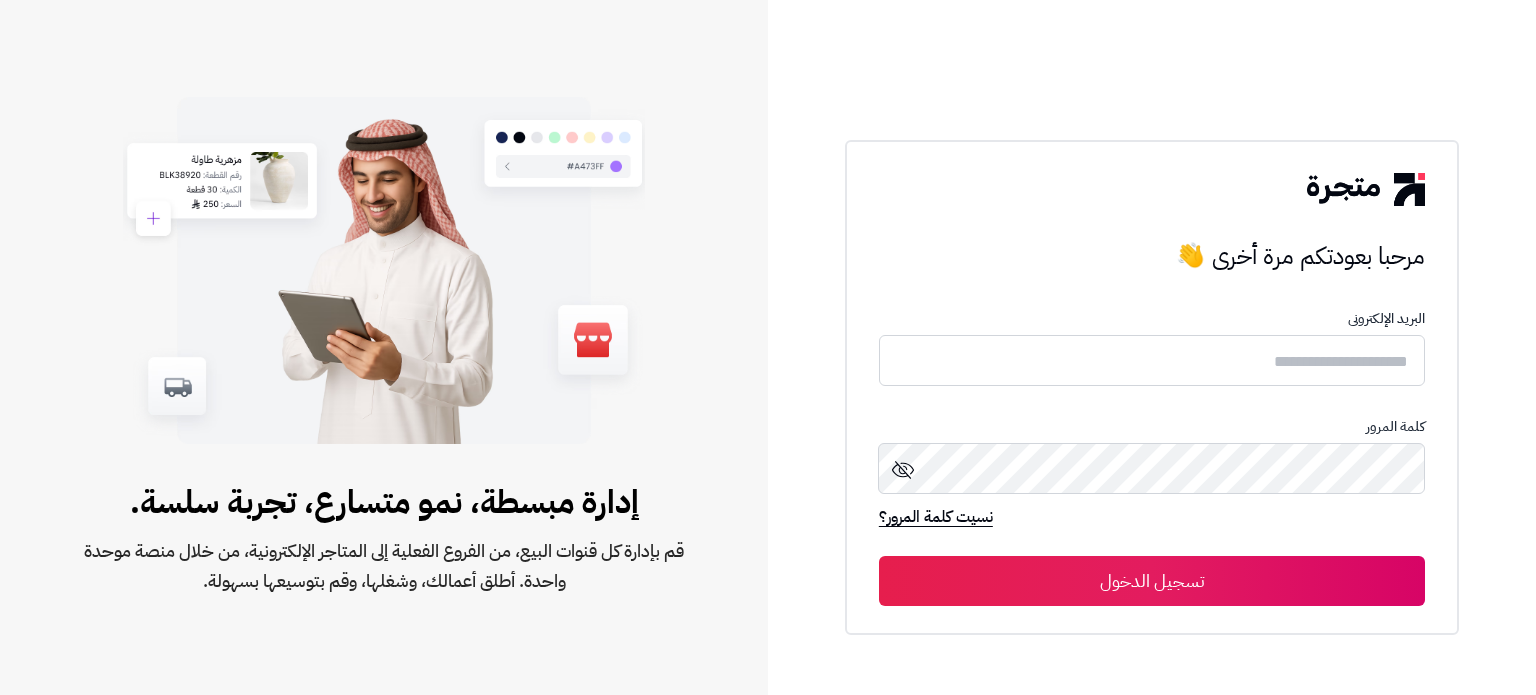 scroll, scrollTop: 0, scrollLeft: 0, axis: both 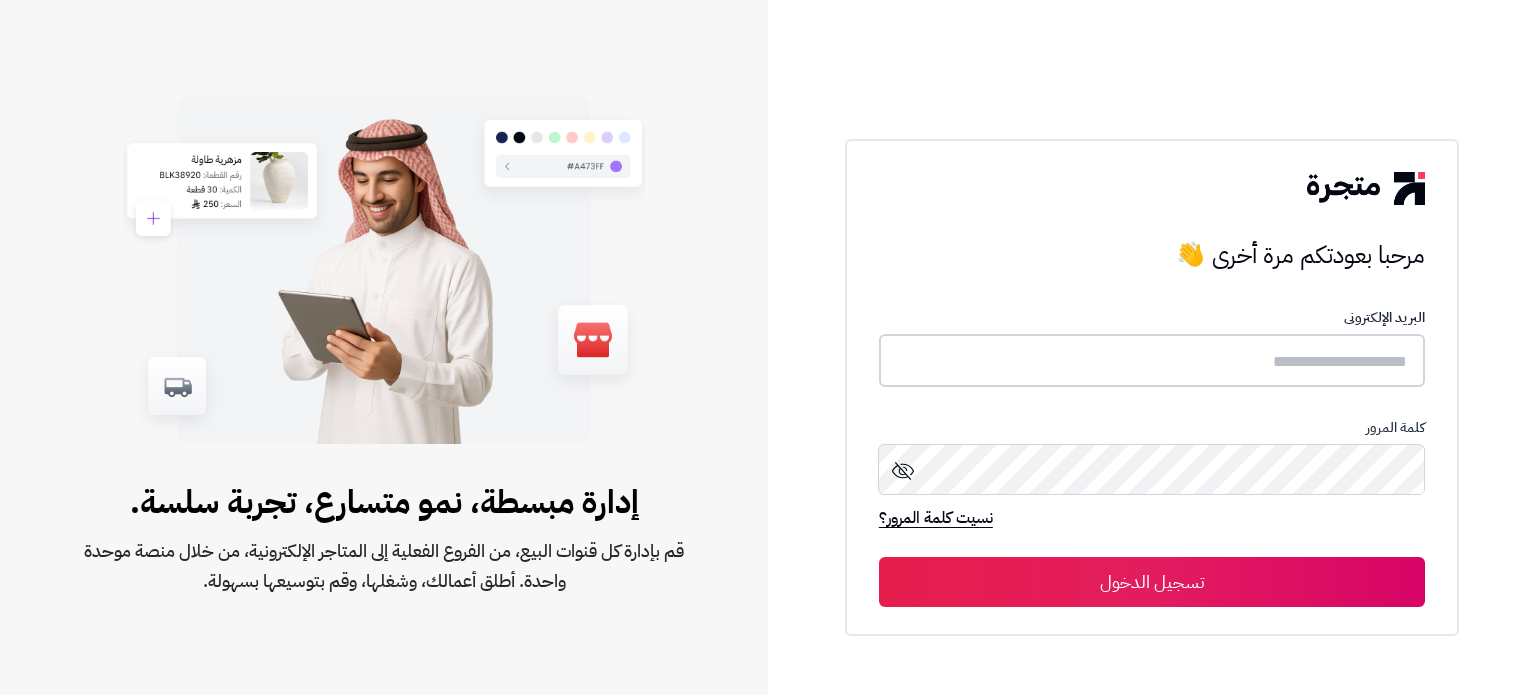 click at bounding box center (1152, 360) 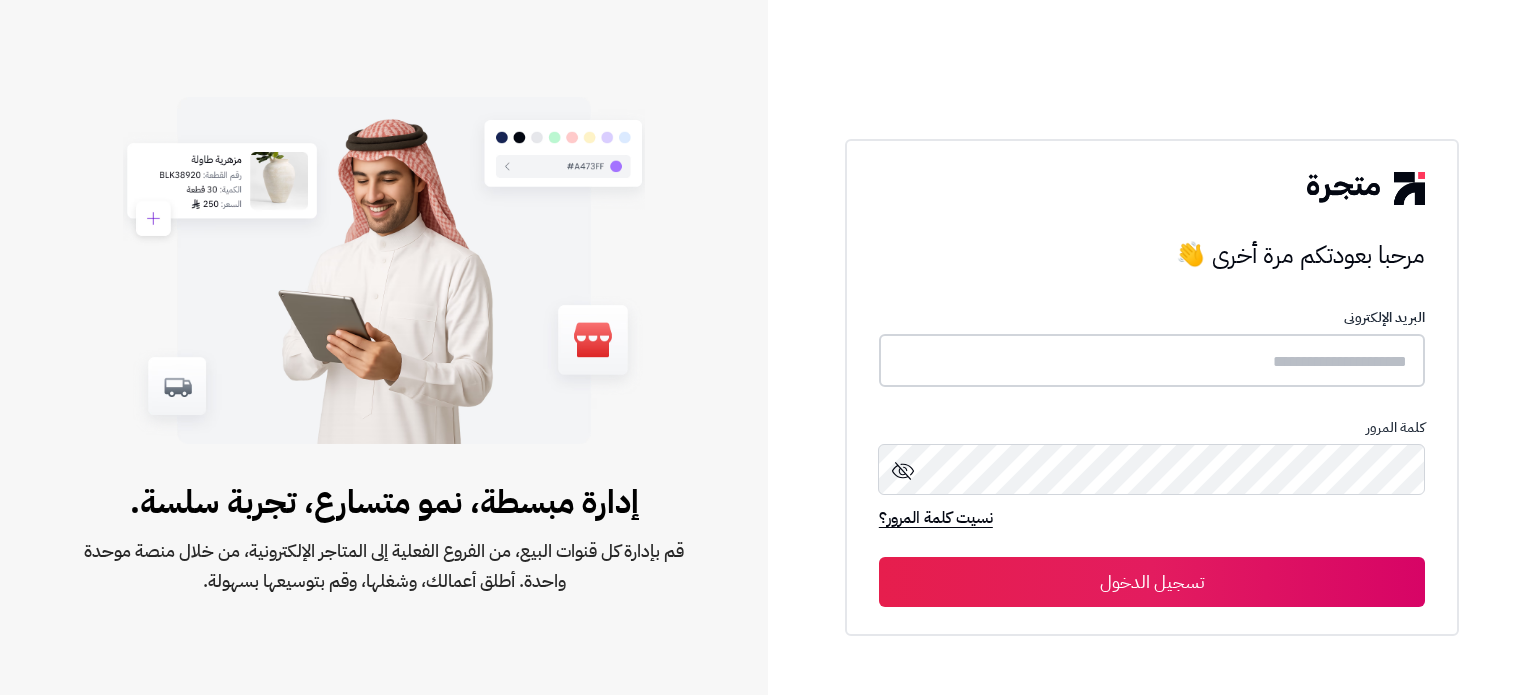 type on "******" 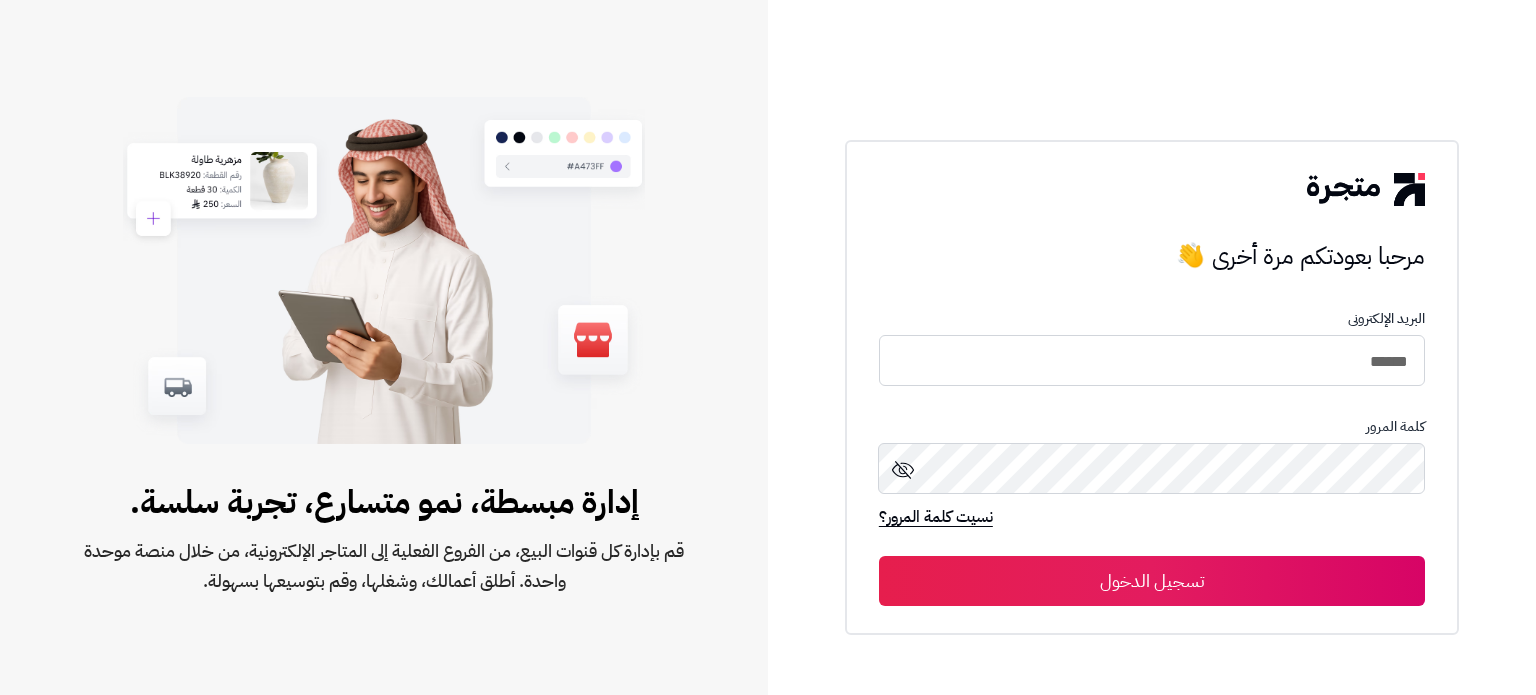 click on "تسجيل الدخول" at bounding box center (1152, 581) 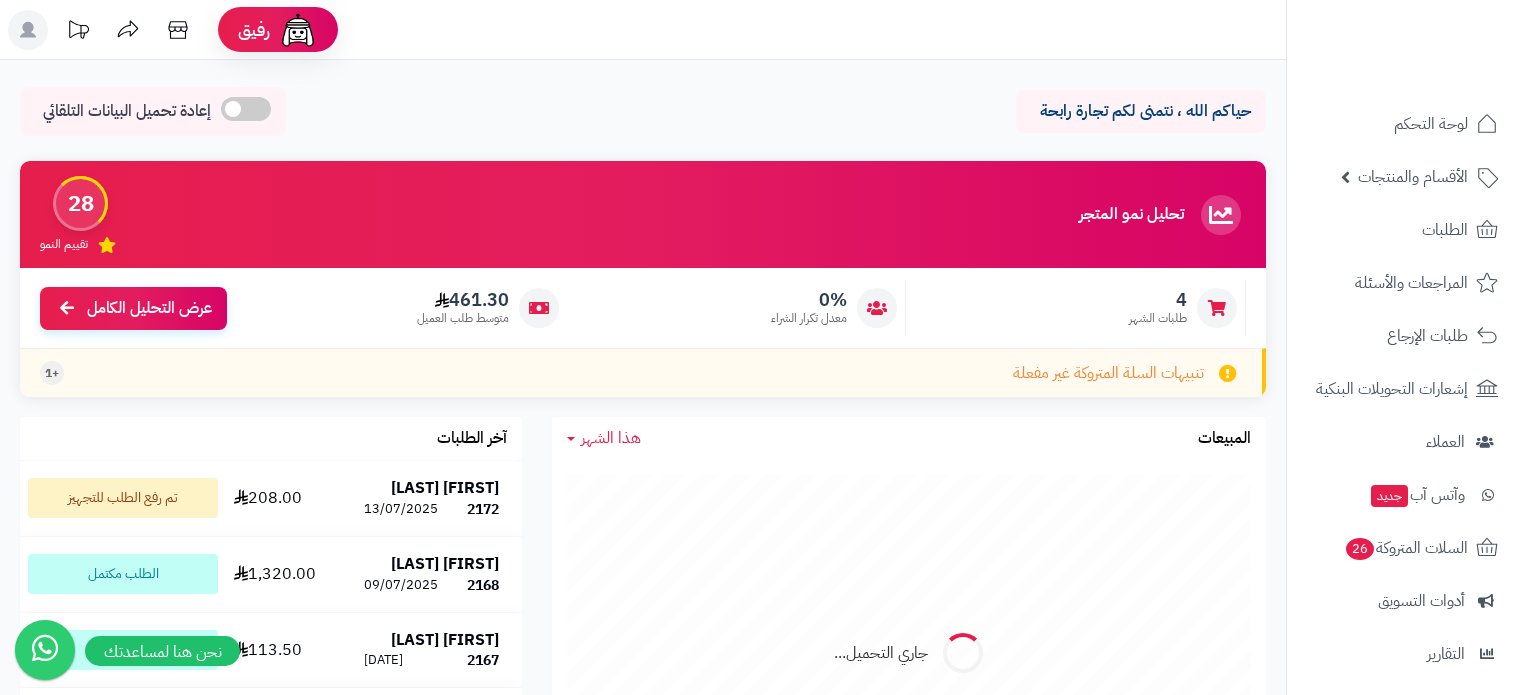scroll, scrollTop: 0, scrollLeft: 0, axis: both 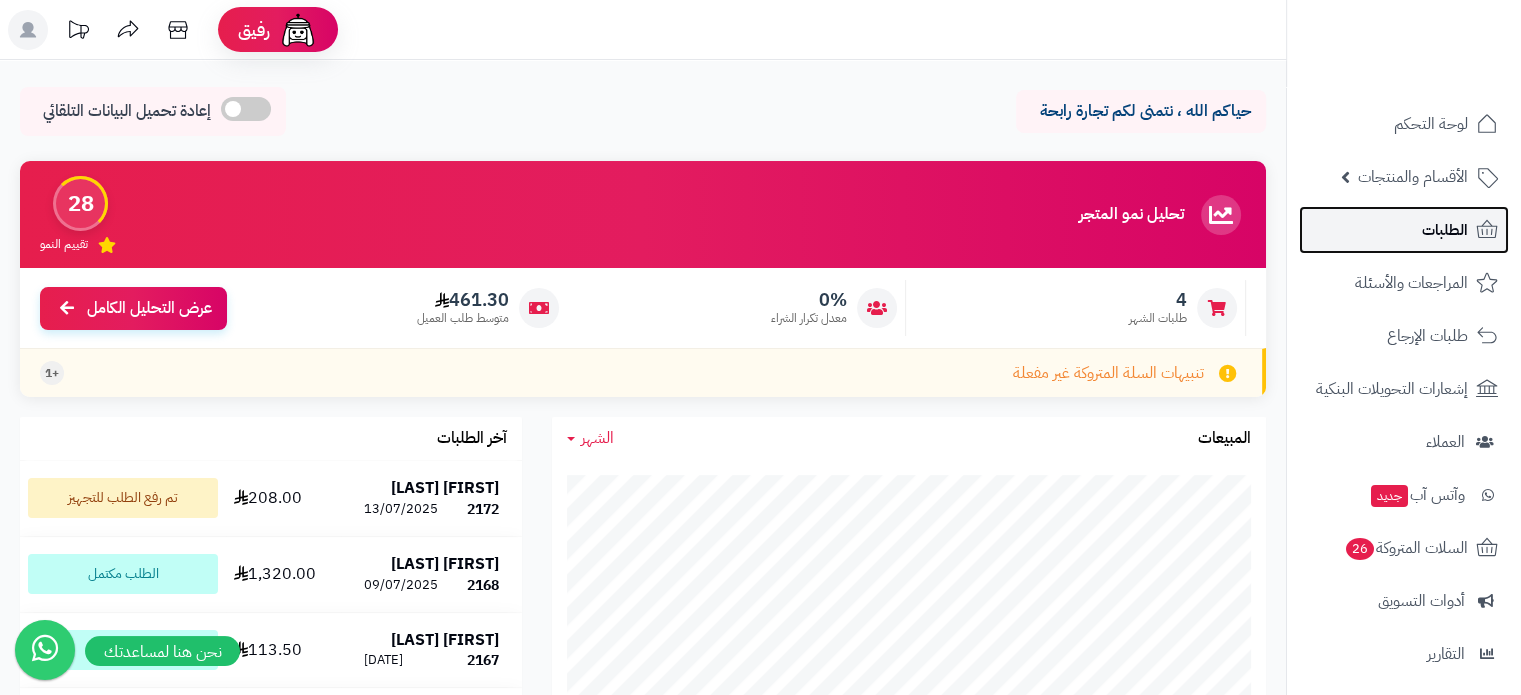 click on "الطلبات" at bounding box center (1404, 230) 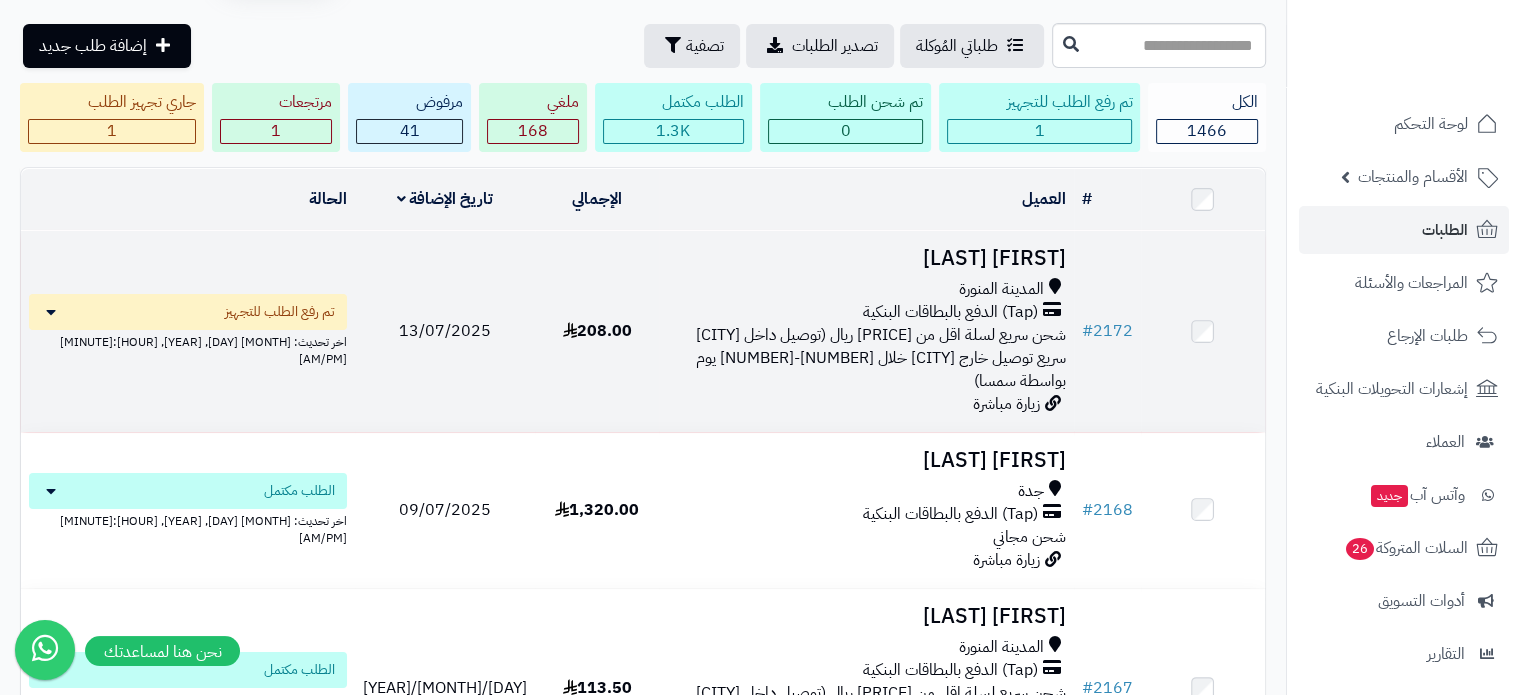 scroll, scrollTop: 100, scrollLeft: 0, axis: vertical 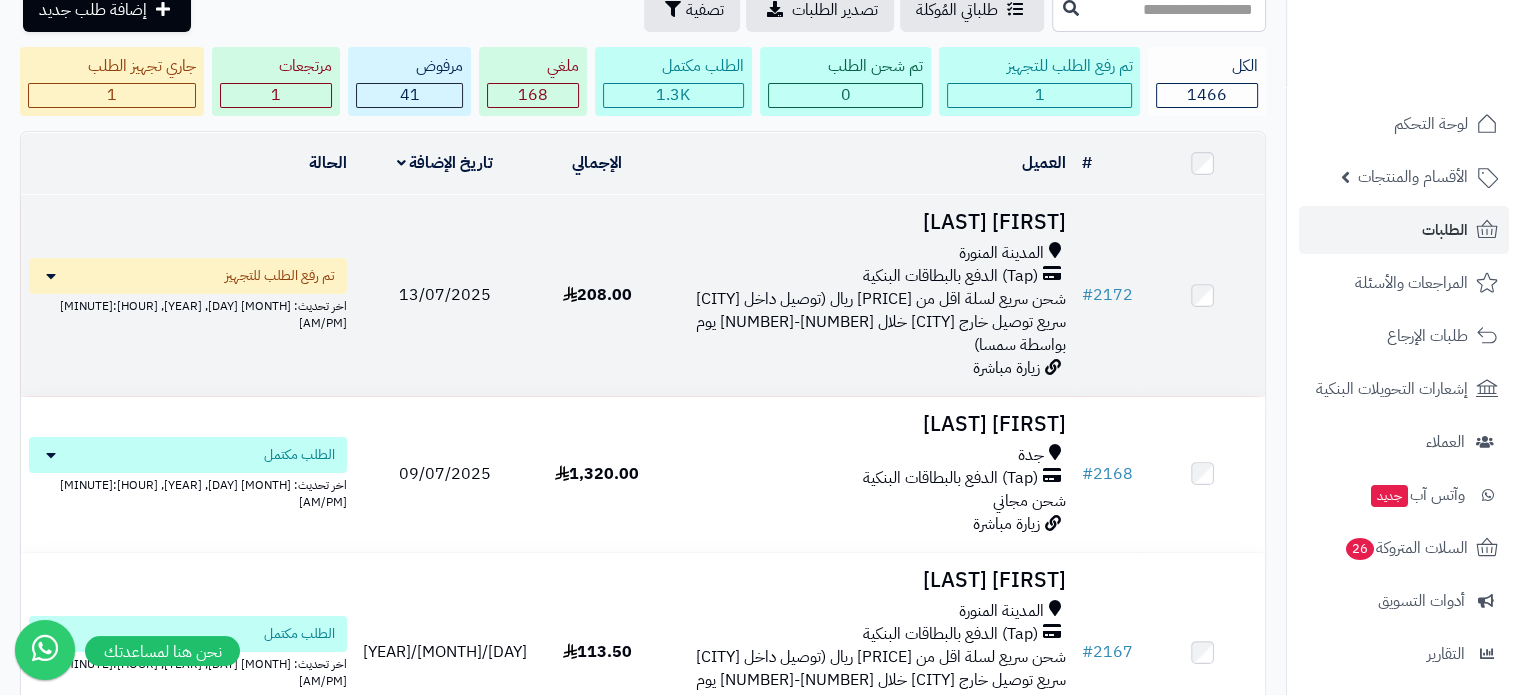 click on "المدينة المنورة" at bounding box center (1001, 253) 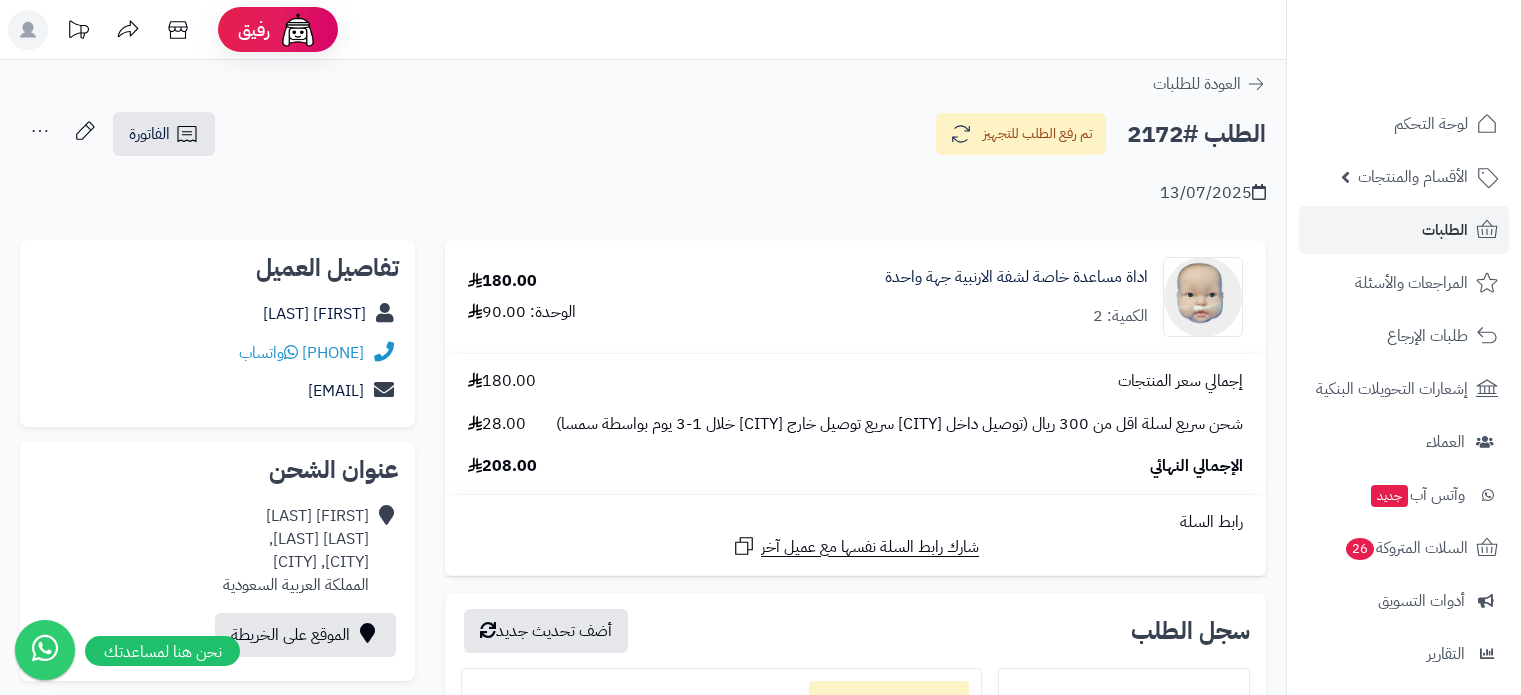 scroll, scrollTop: 0, scrollLeft: 0, axis: both 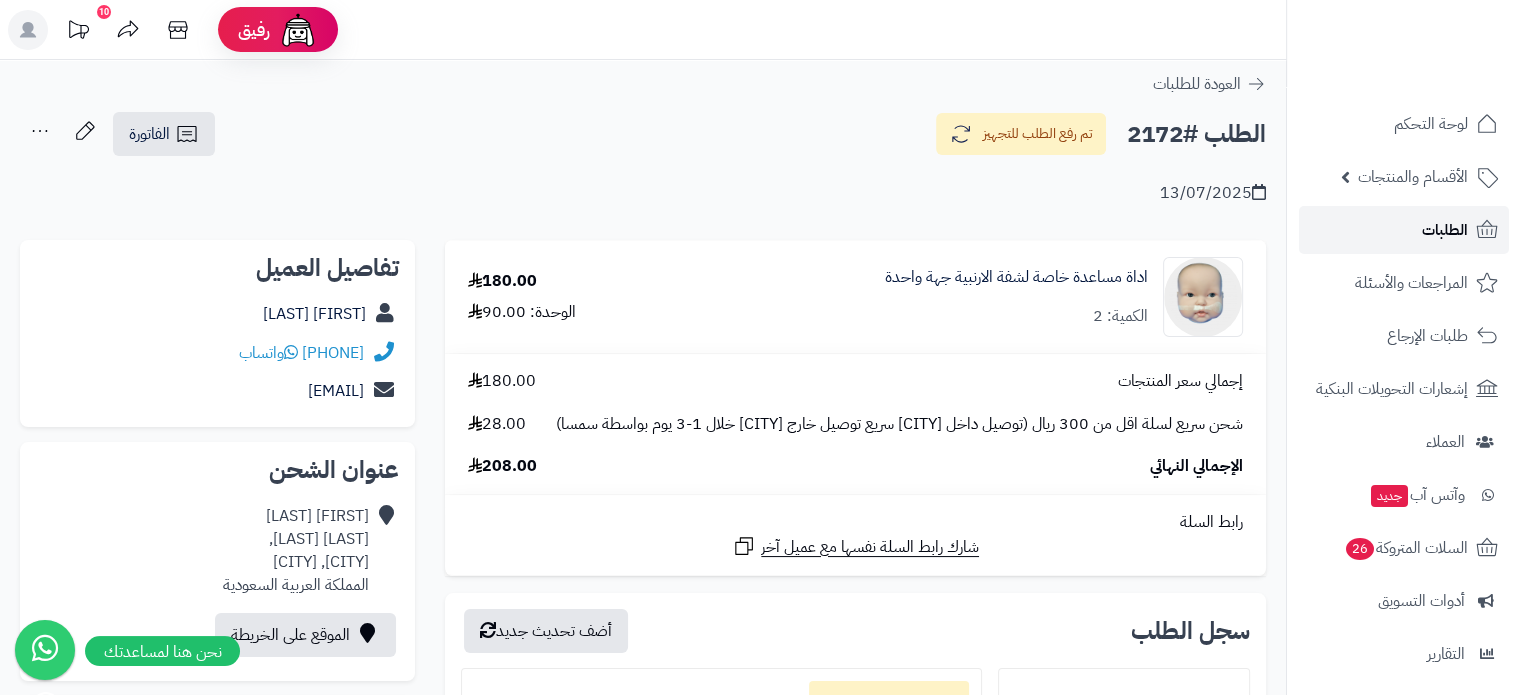 click on "الطلبات" at bounding box center (1445, 230) 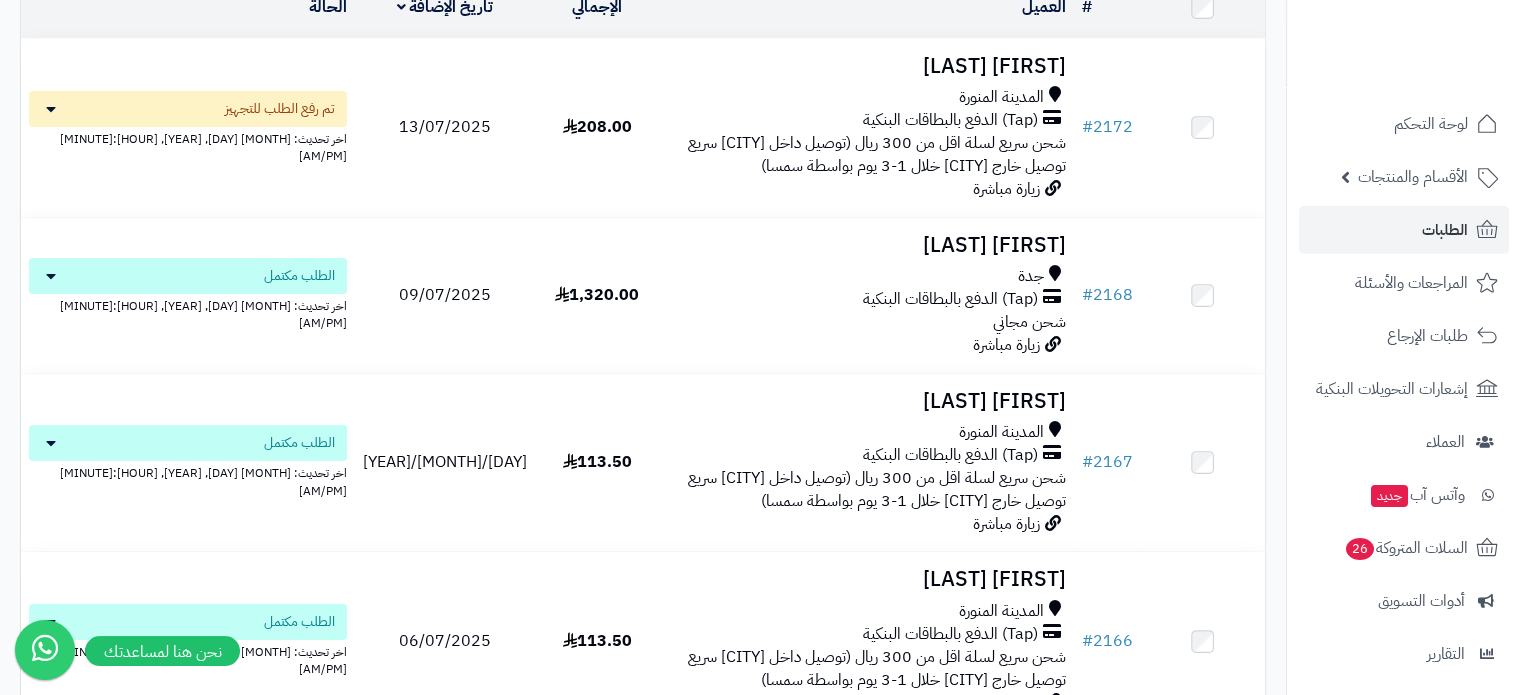 scroll, scrollTop: 300, scrollLeft: 0, axis: vertical 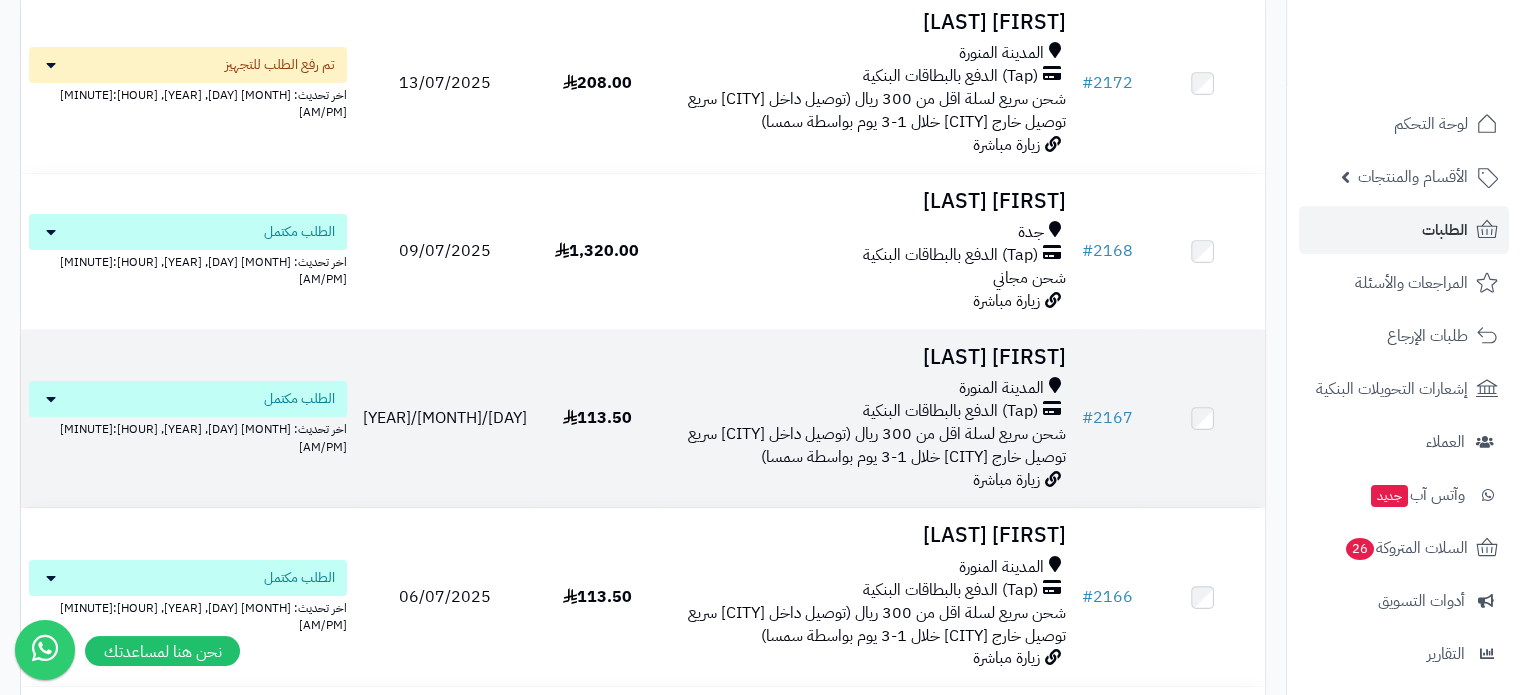 click on "شحن سريع لسلة اقل من 300 ريال (توصيل داخل [CITY] سريع
توصيل خارج [CITY] خلال 1-3 يوم بواسطة سمسا)" at bounding box center (877, 445) 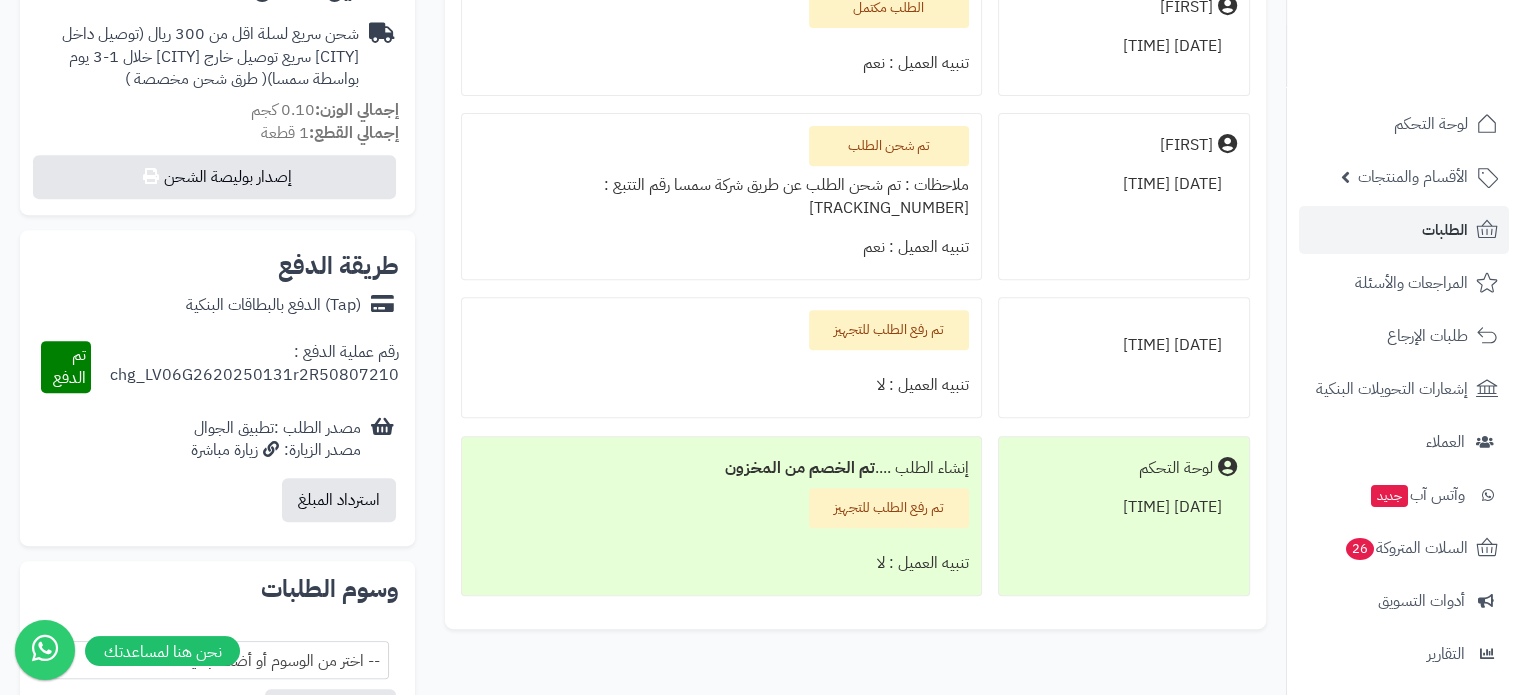 scroll, scrollTop: 900, scrollLeft: 0, axis: vertical 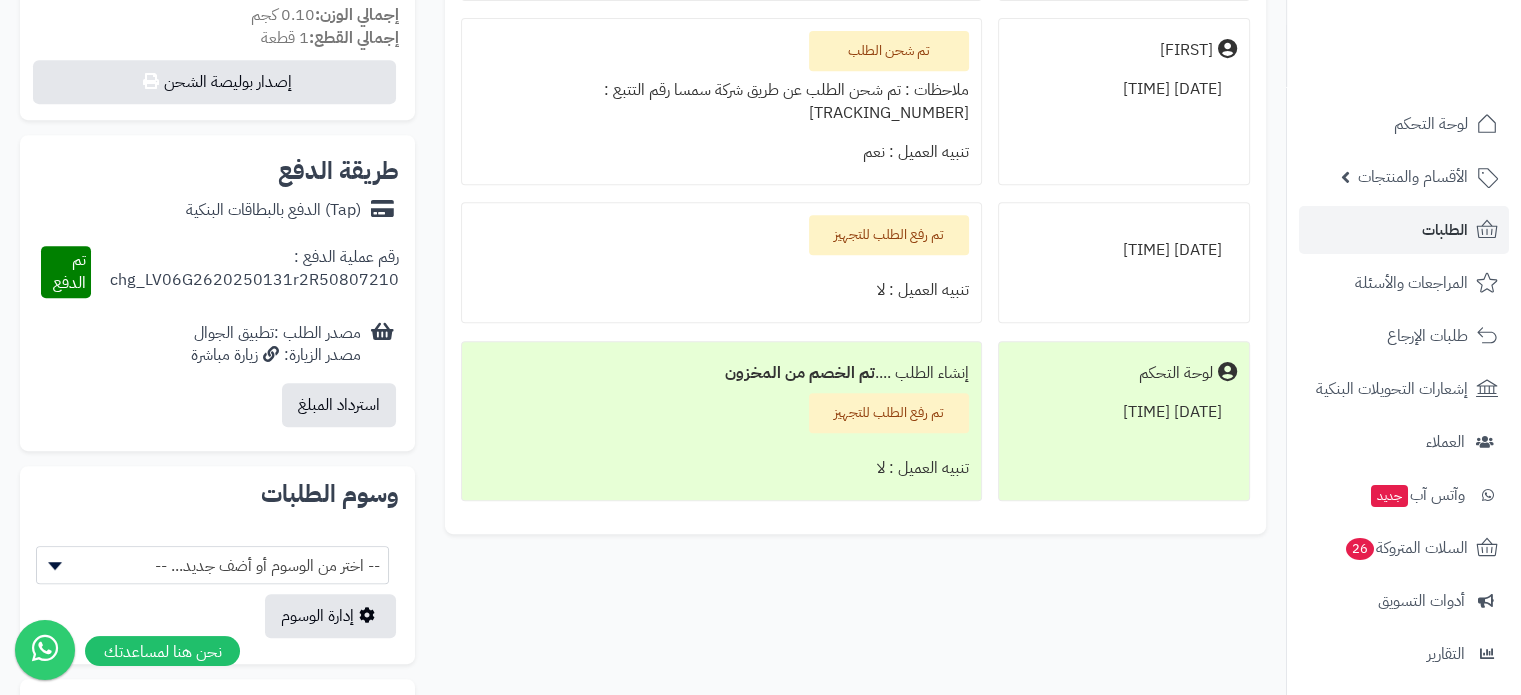 click on "ملاحظات : تم شحن الطلب عن طريق شركة سمسا رقم التتبع : 215175004077" at bounding box center [721, 102] 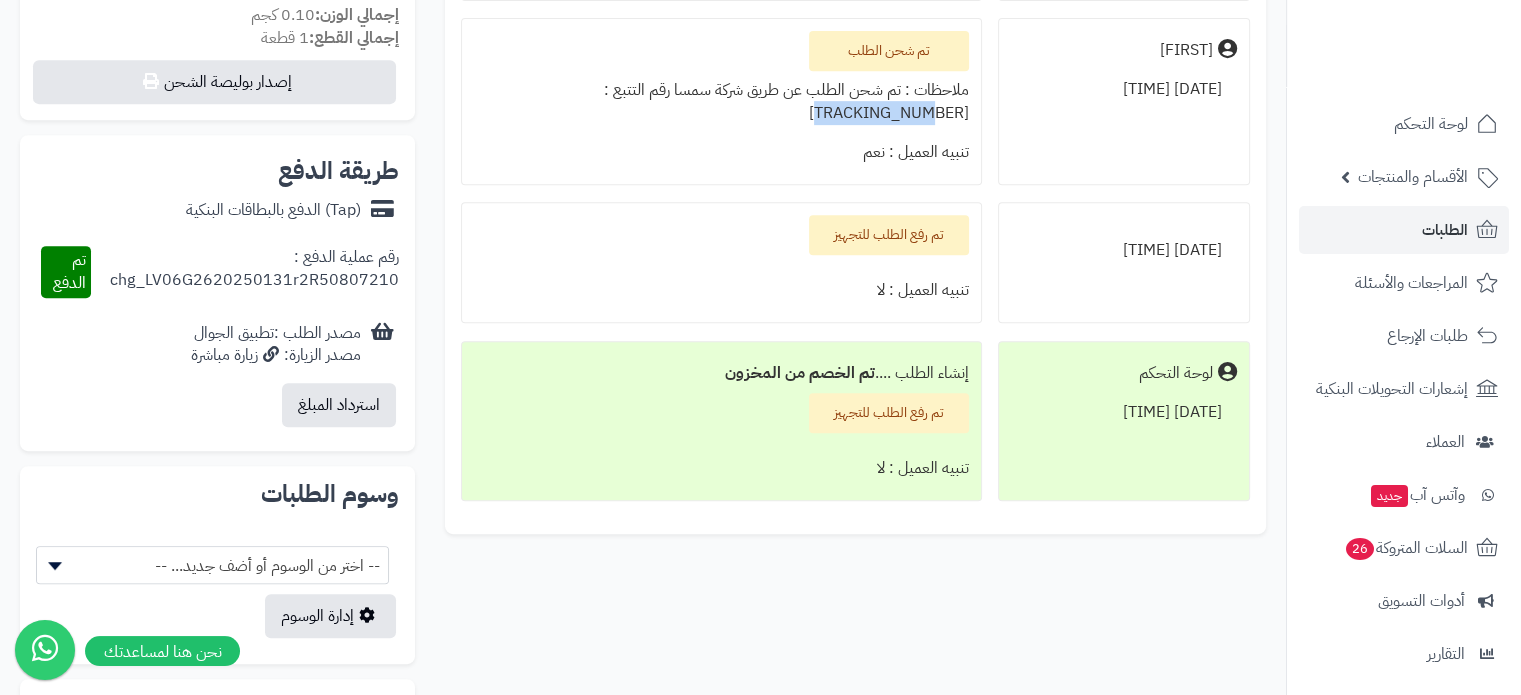 click on "ملاحظات : تم شحن الطلب عن طريق شركة سمسا رقم التتبع : 215175004077" at bounding box center [721, 102] 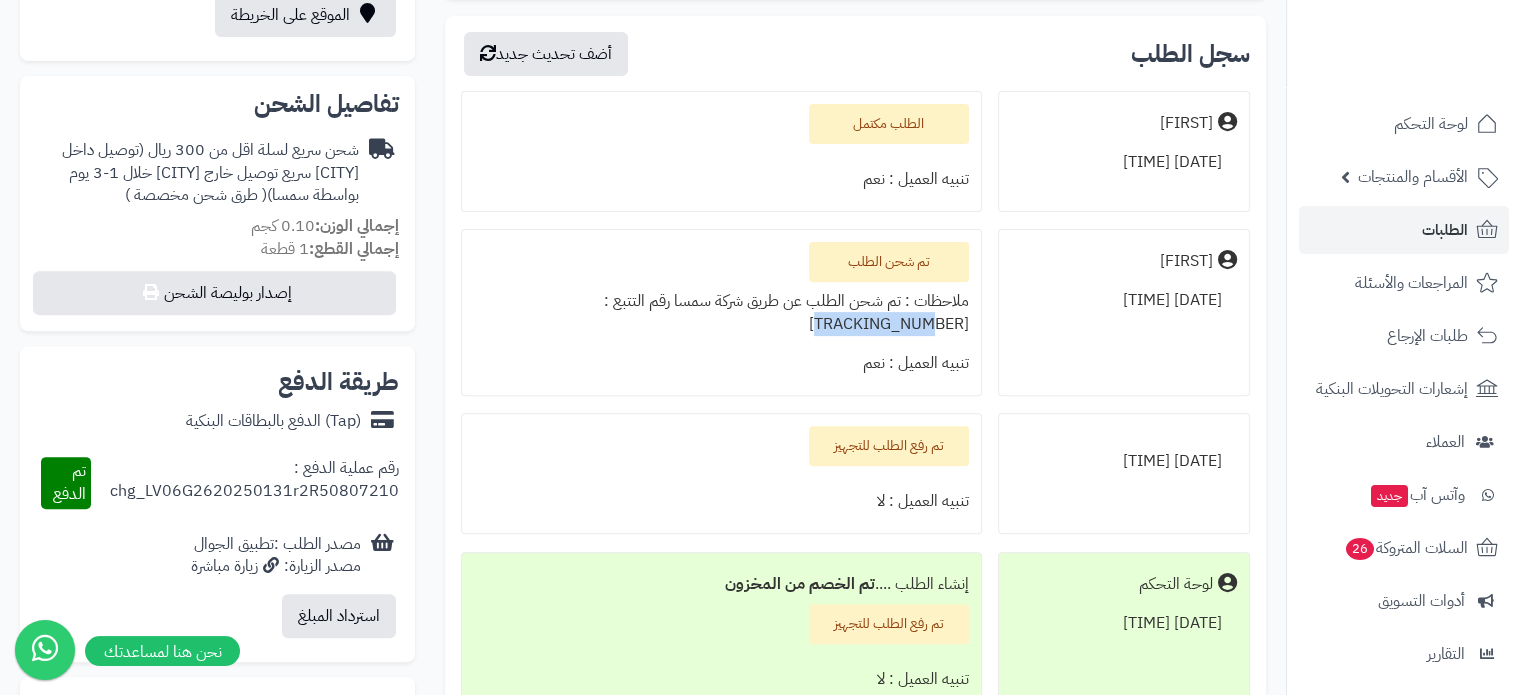 scroll, scrollTop: 688, scrollLeft: 0, axis: vertical 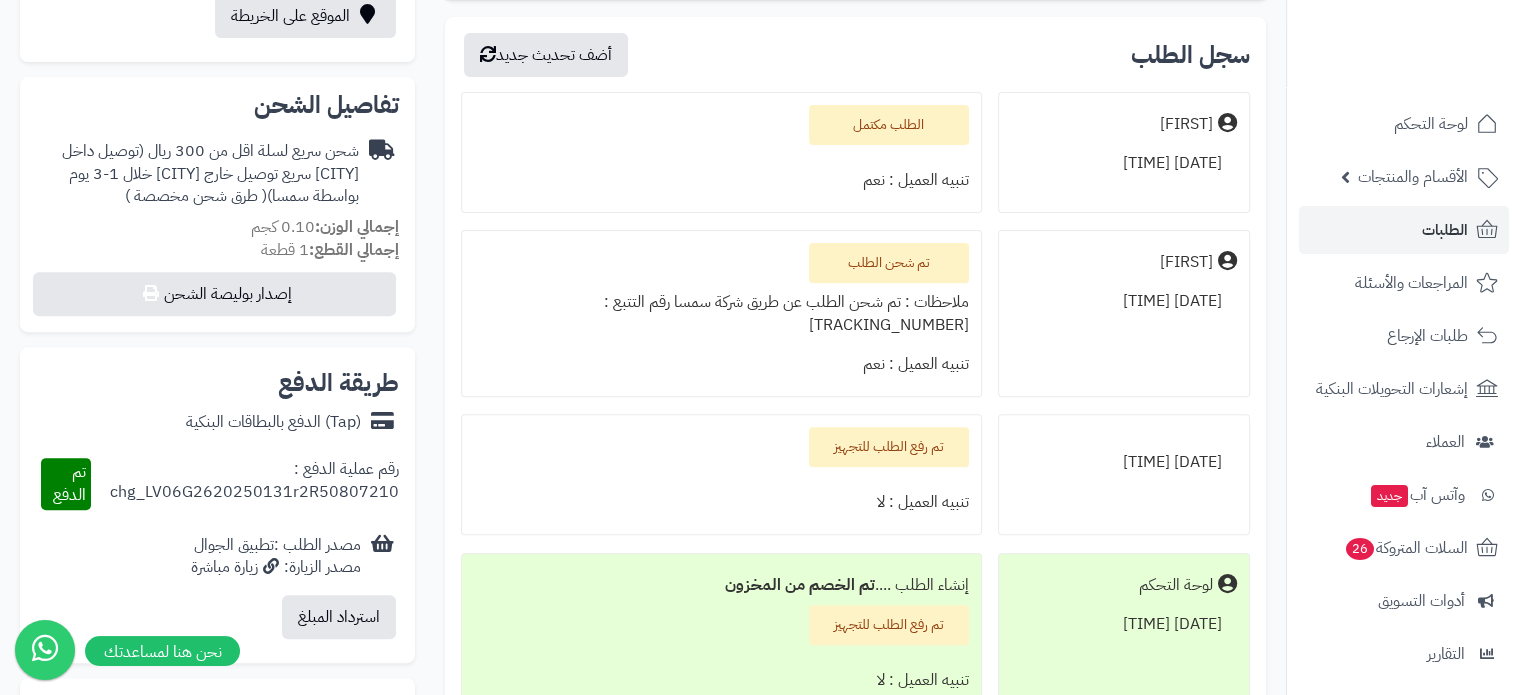 click on "ملاحظات : تم شحن الطلب عن طريق شركة سمسا رقم التتبع : 215175004077" at bounding box center [721, 314] 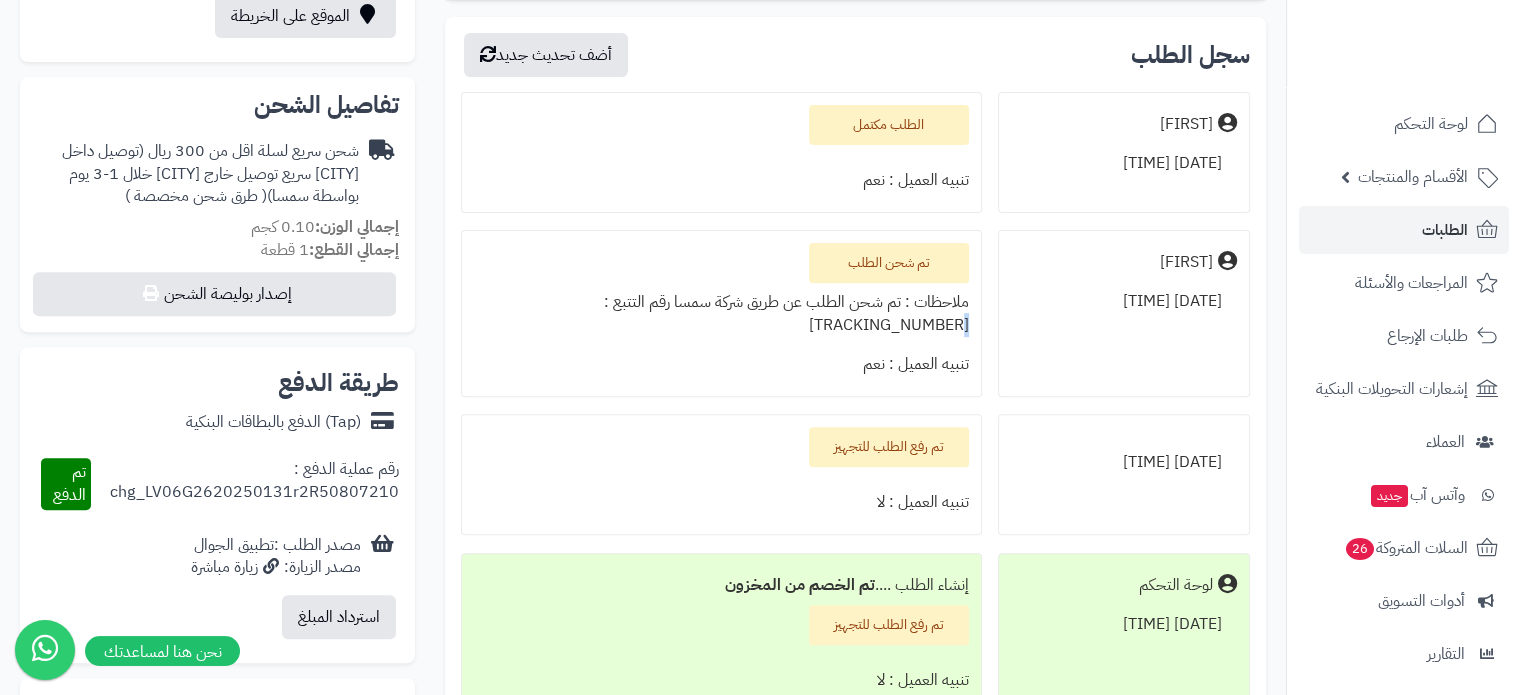 click on "ملاحظات : تم شحن الطلب عن طريق شركة سمسا رقم التتبع : 215175004077" at bounding box center (721, 314) 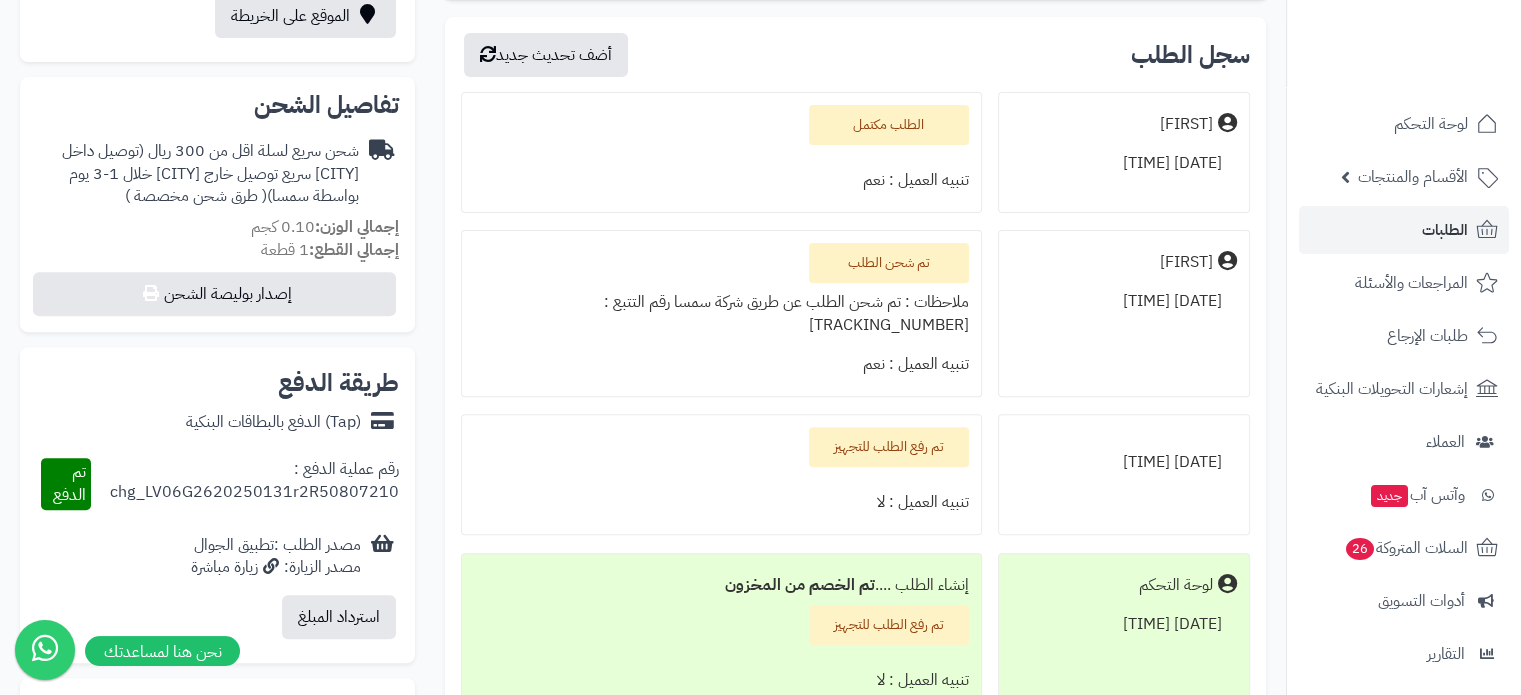 drag, startPoint x: 602, startPoint y: 303, endPoint x: 996, endPoint y: 323, distance: 394.5073 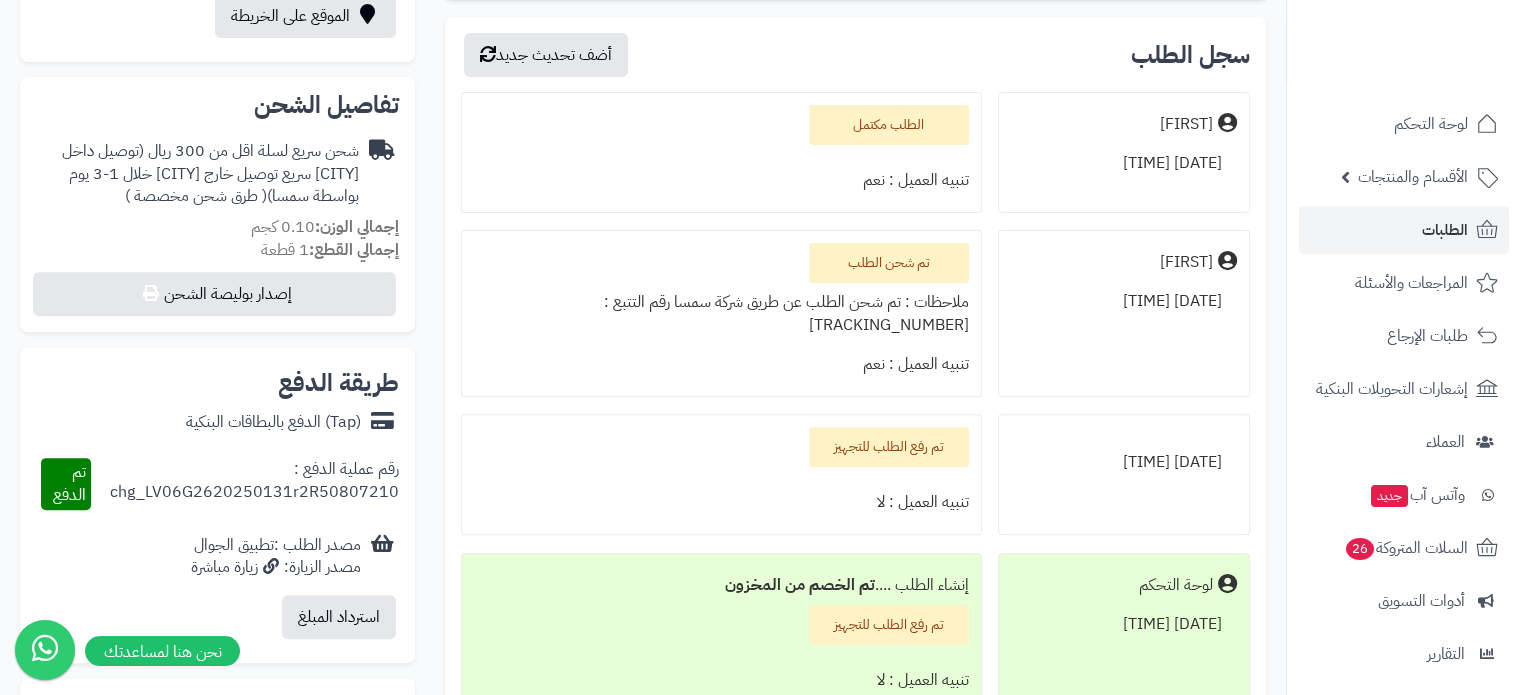 click on "Muslih
08/07/2025 08:27:23  تم شحن الطلب
ملاحظات : تم شحن الطلب عن طريق شركة سمسا رقم التتبع : 215175004077
تنبيه العميل : نعم" at bounding box center (855, 313) 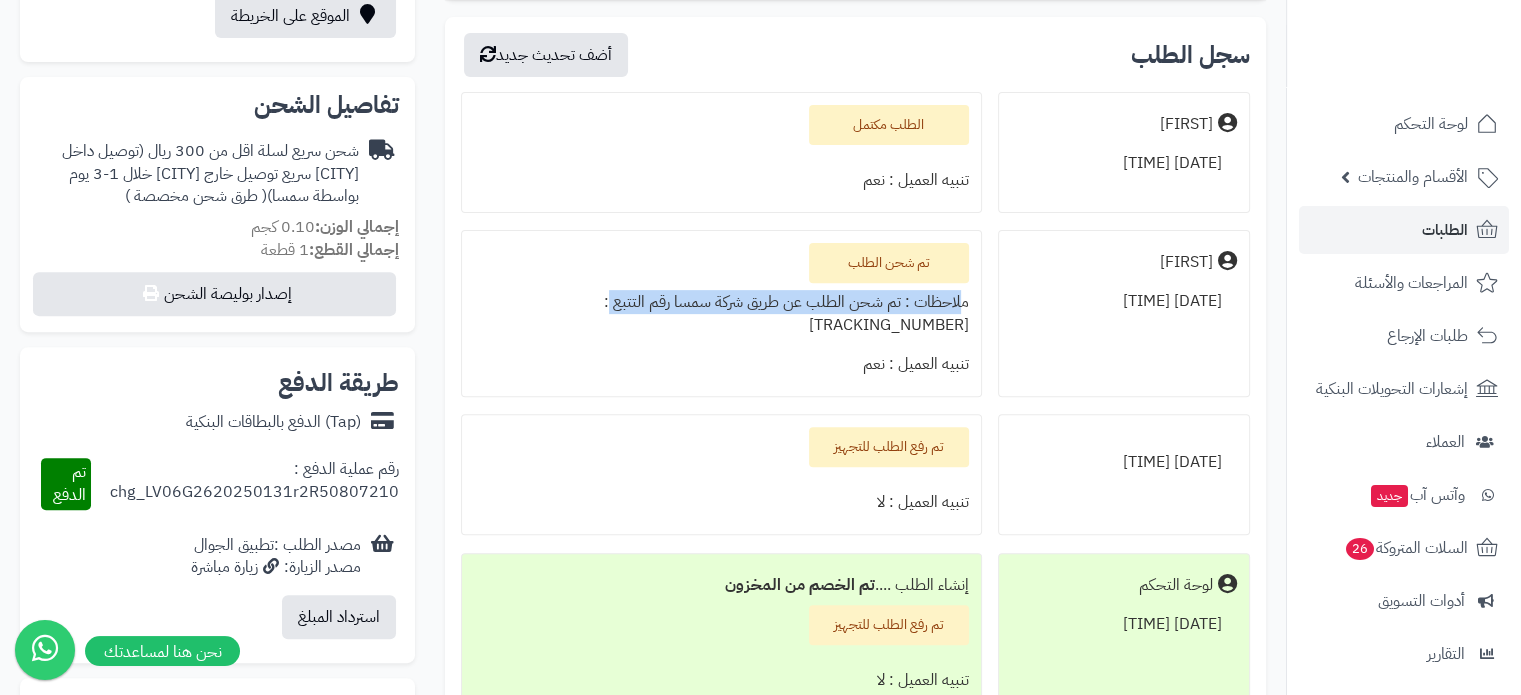 drag, startPoint x: 968, startPoint y: 302, endPoint x: 613, endPoint y: 302, distance: 355 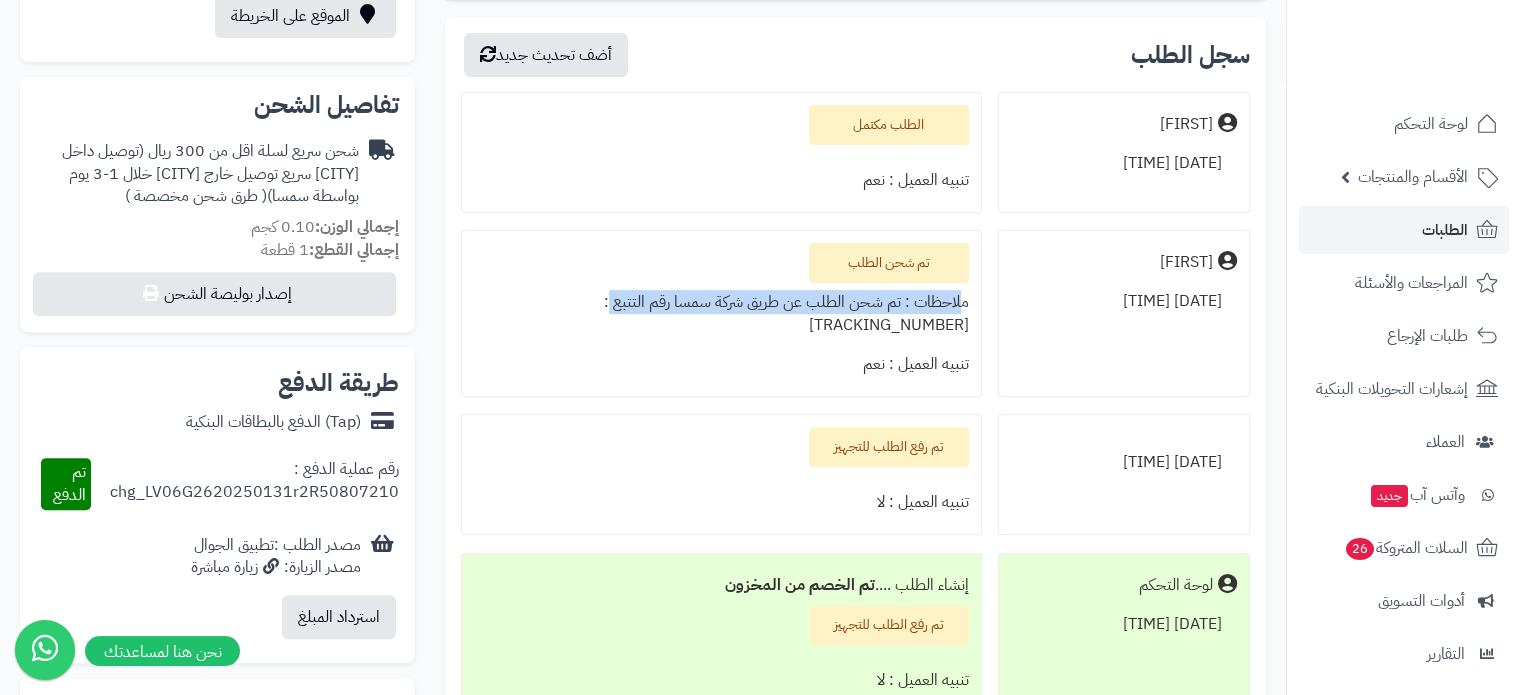 click on "ملاحظات : تم شحن الطلب عن طريق شركة سمسا رقم التتبع : 215175004077" at bounding box center (721, 314) 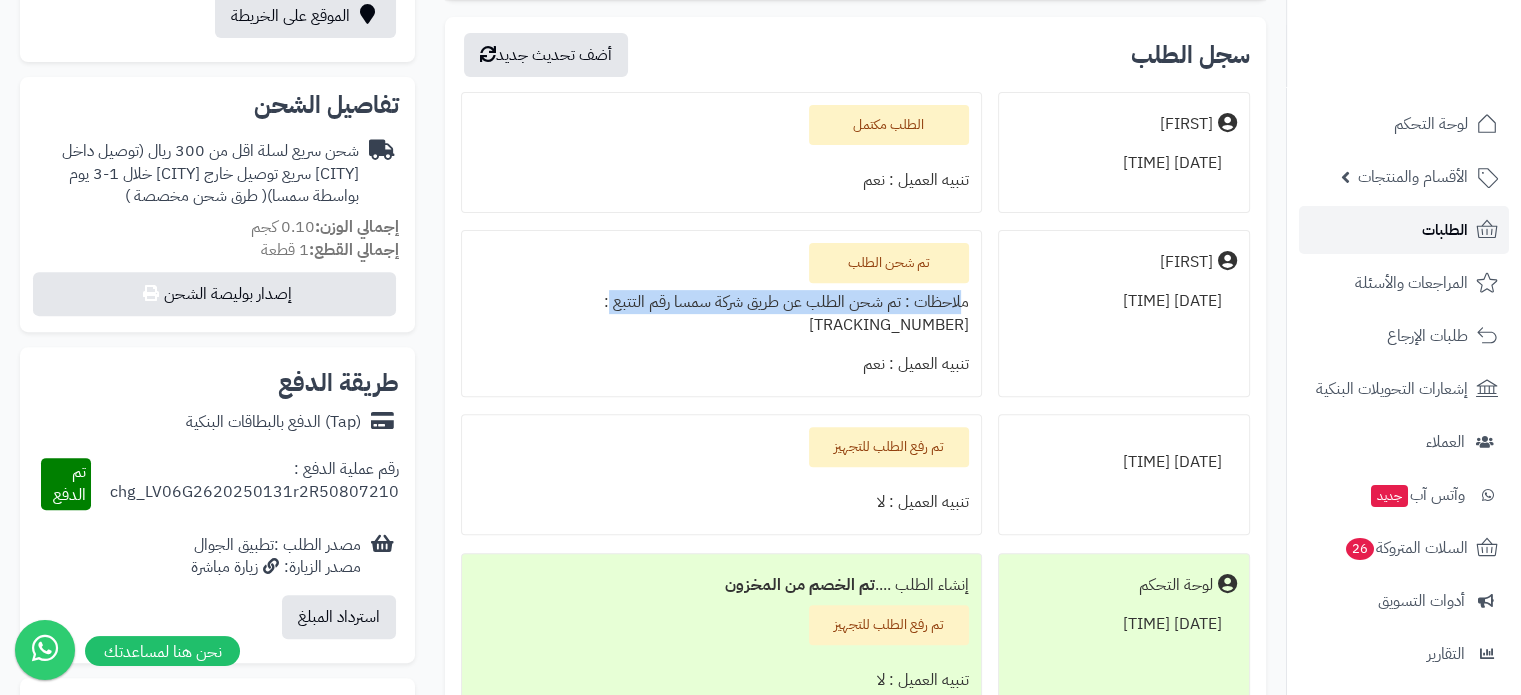 click on "الطلبات" at bounding box center [1445, 230] 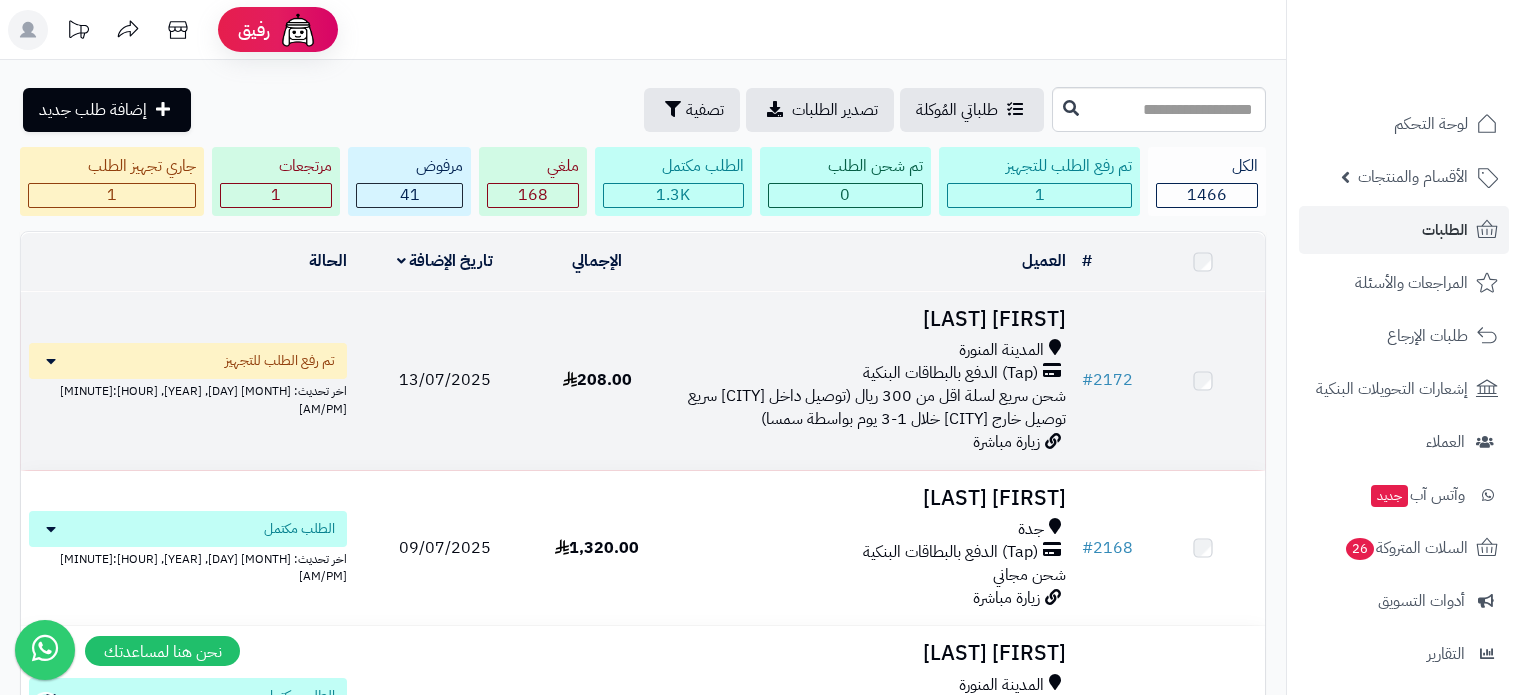 scroll, scrollTop: 0, scrollLeft: 0, axis: both 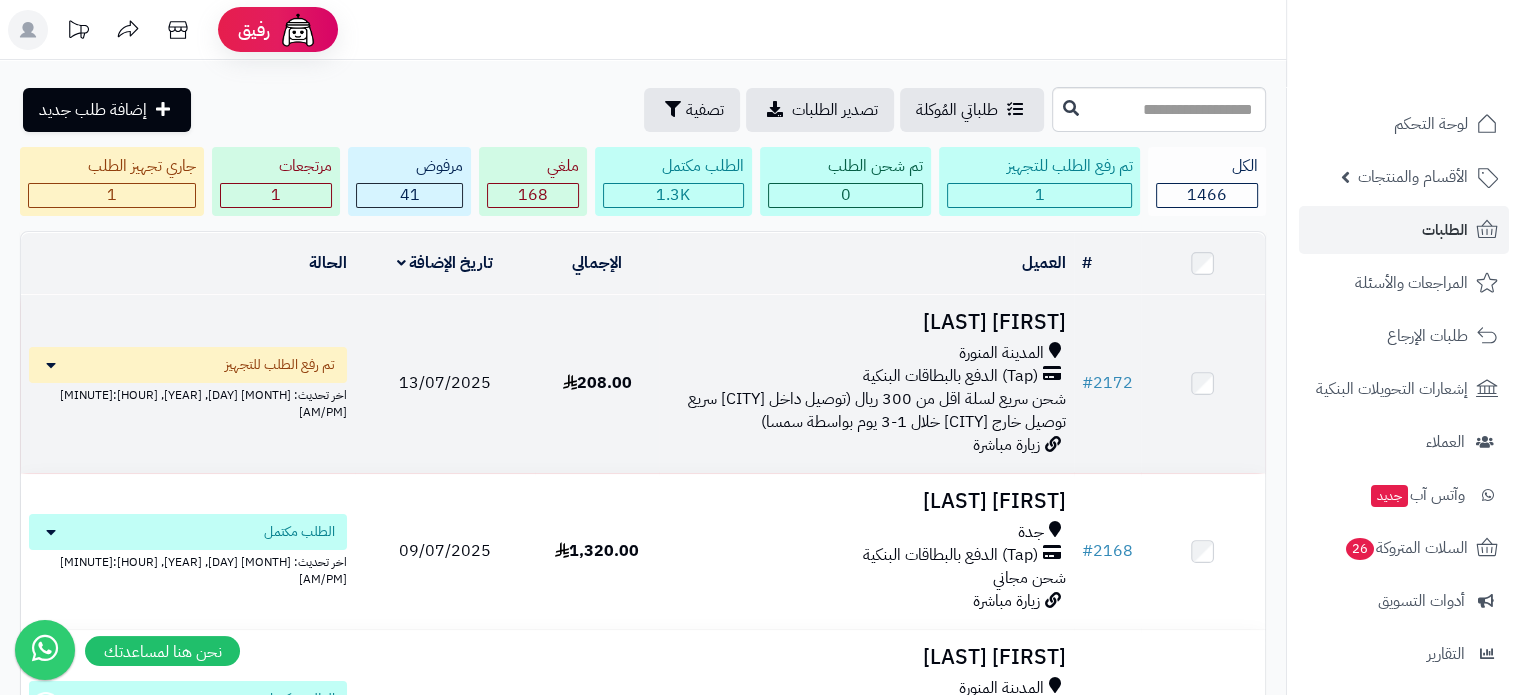 click on "شحن سريع لسلة اقل من 300 ريال (توصيل داخل [CITY] سريع
توصيل خارج [CITY] خلال 1-3 يوم بواسطة سمسا)" at bounding box center (877, 410) 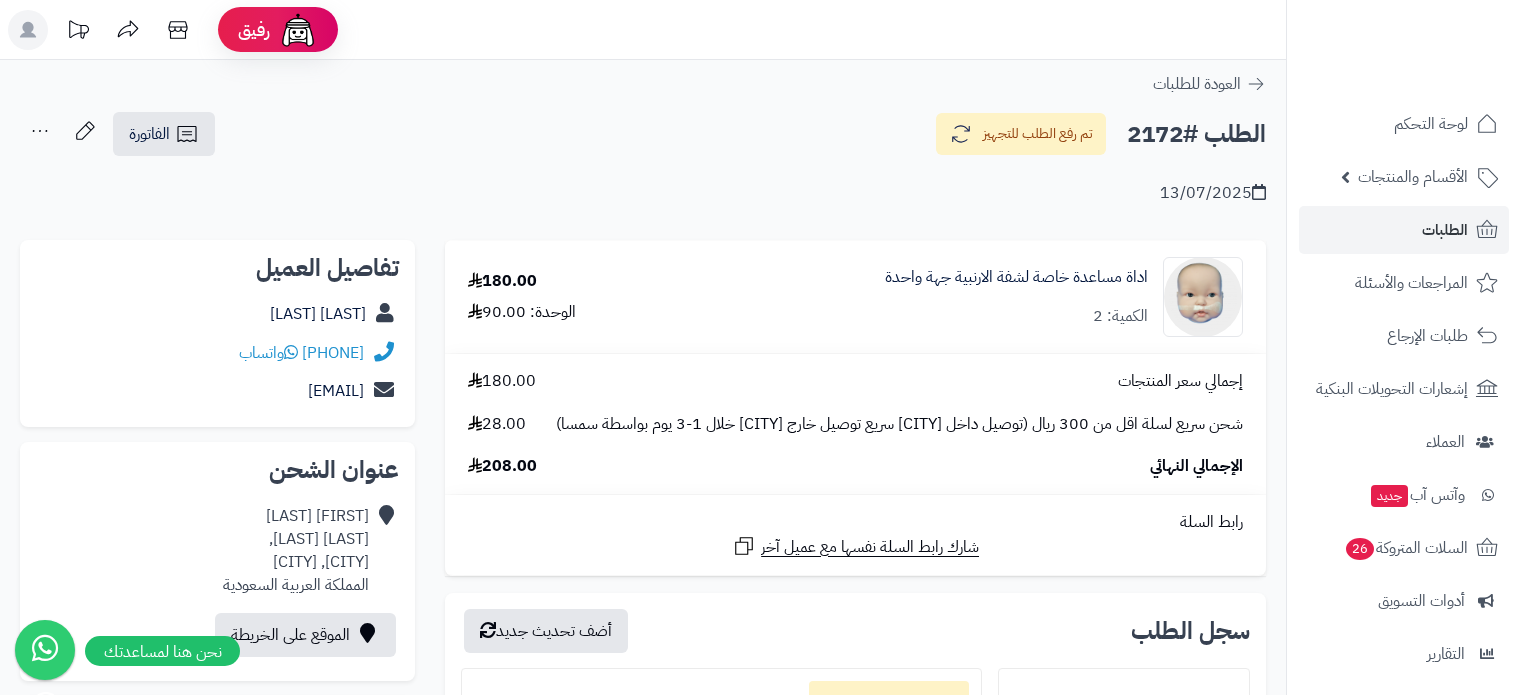 scroll, scrollTop: 0, scrollLeft: 0, axis: both 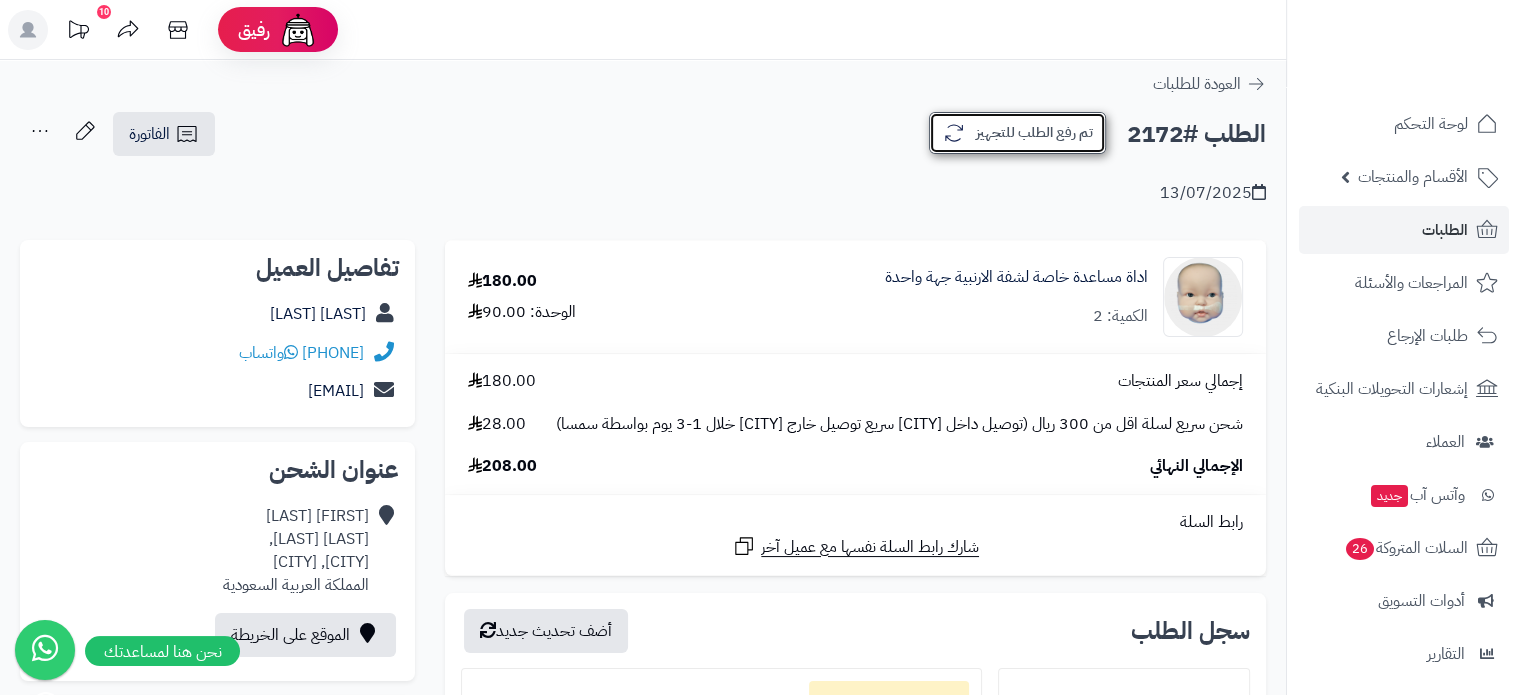 click on "تم رفع الطلب للتجهيز" at bounding box center [1017, 133] 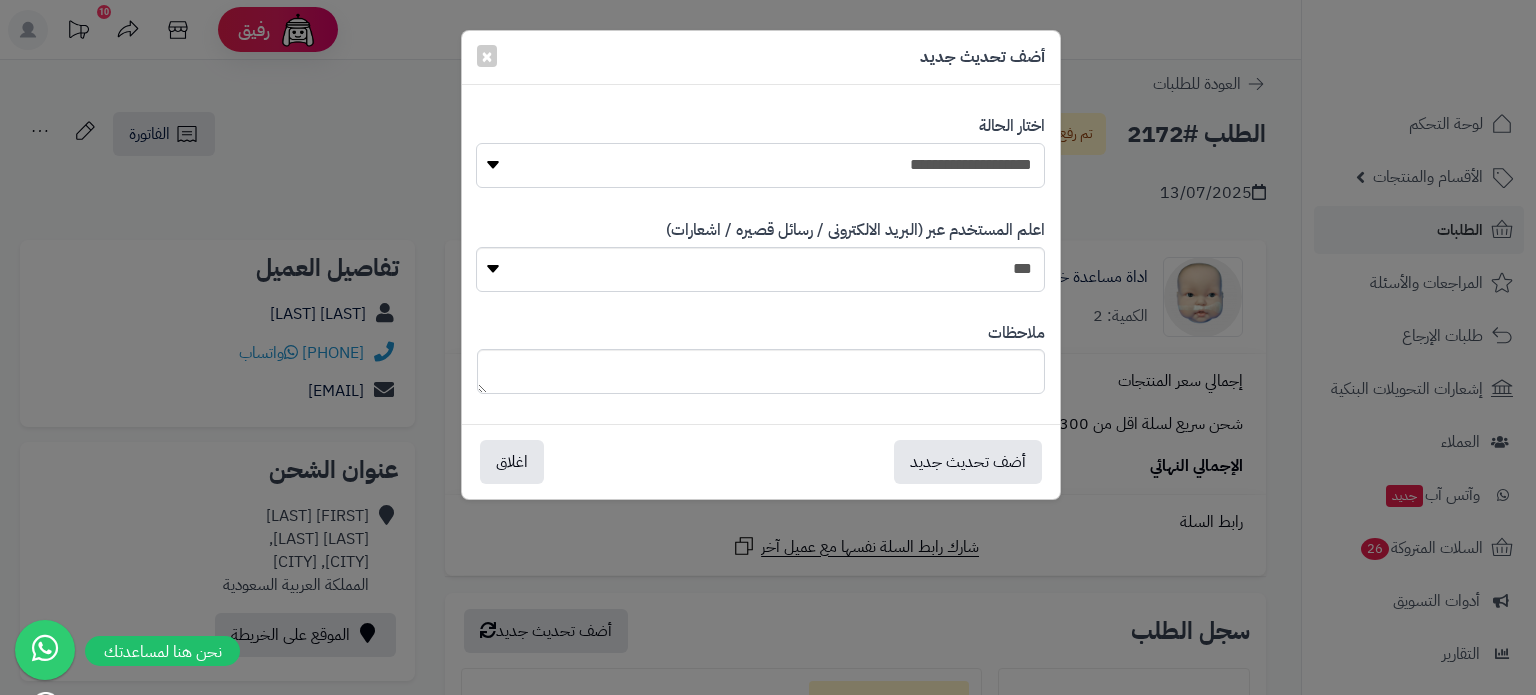click on "**********" at bounding box center [760, 165] 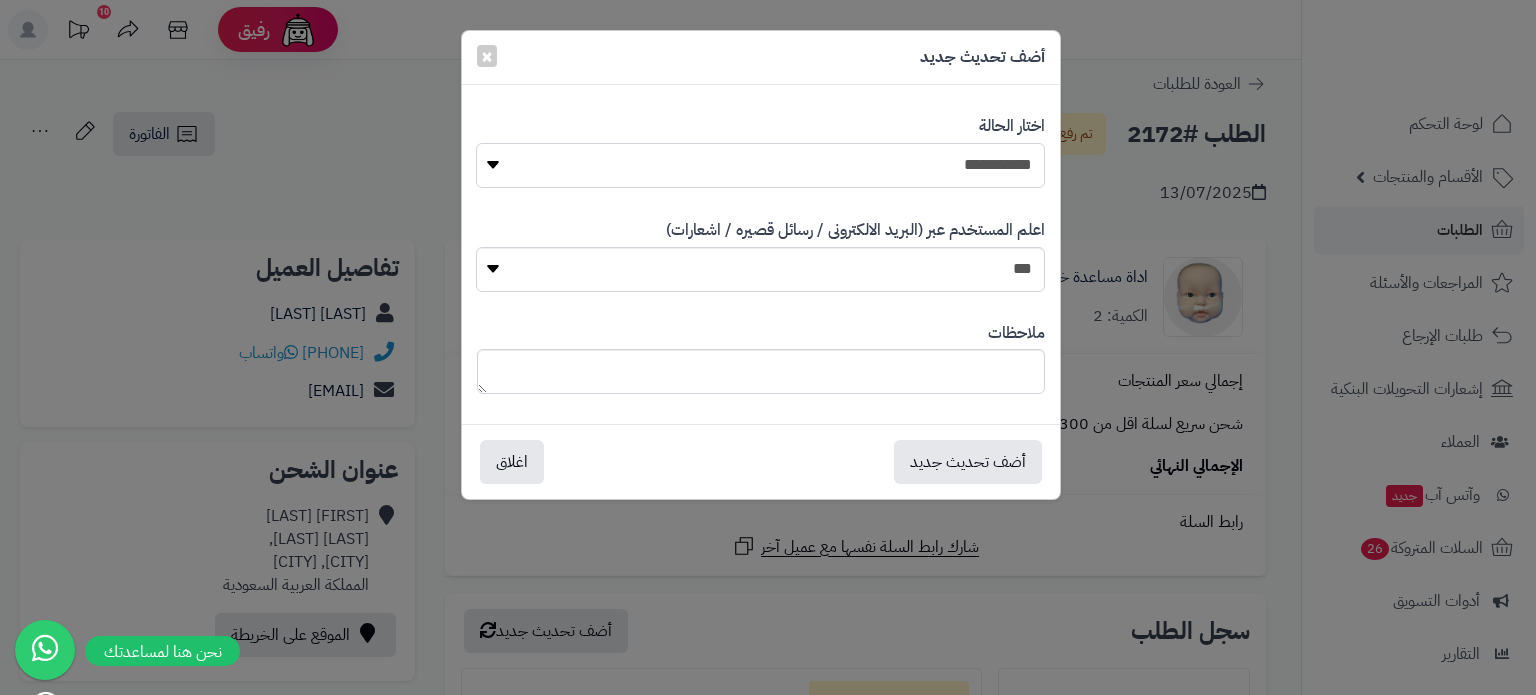 click on "**********" at bounding box center [760, 165] 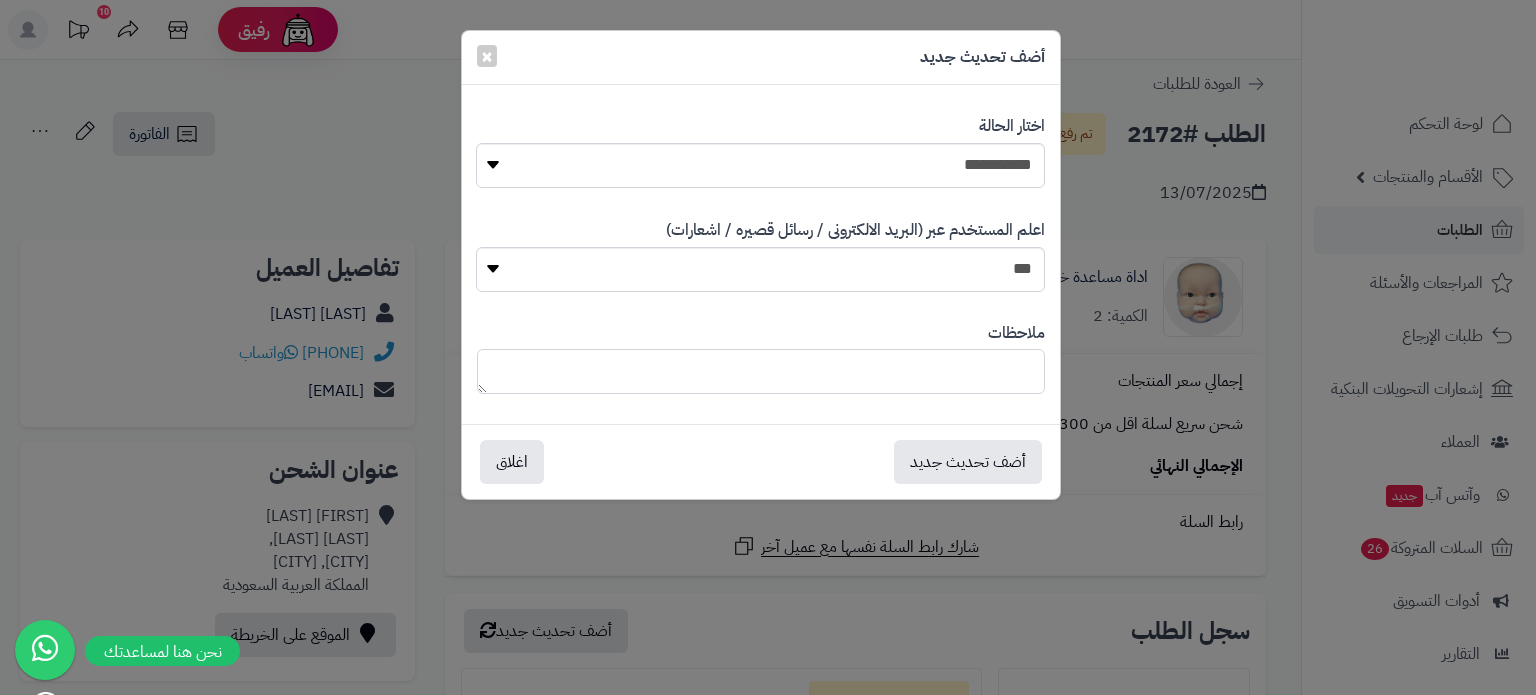 click at bounding box center [761, 371] 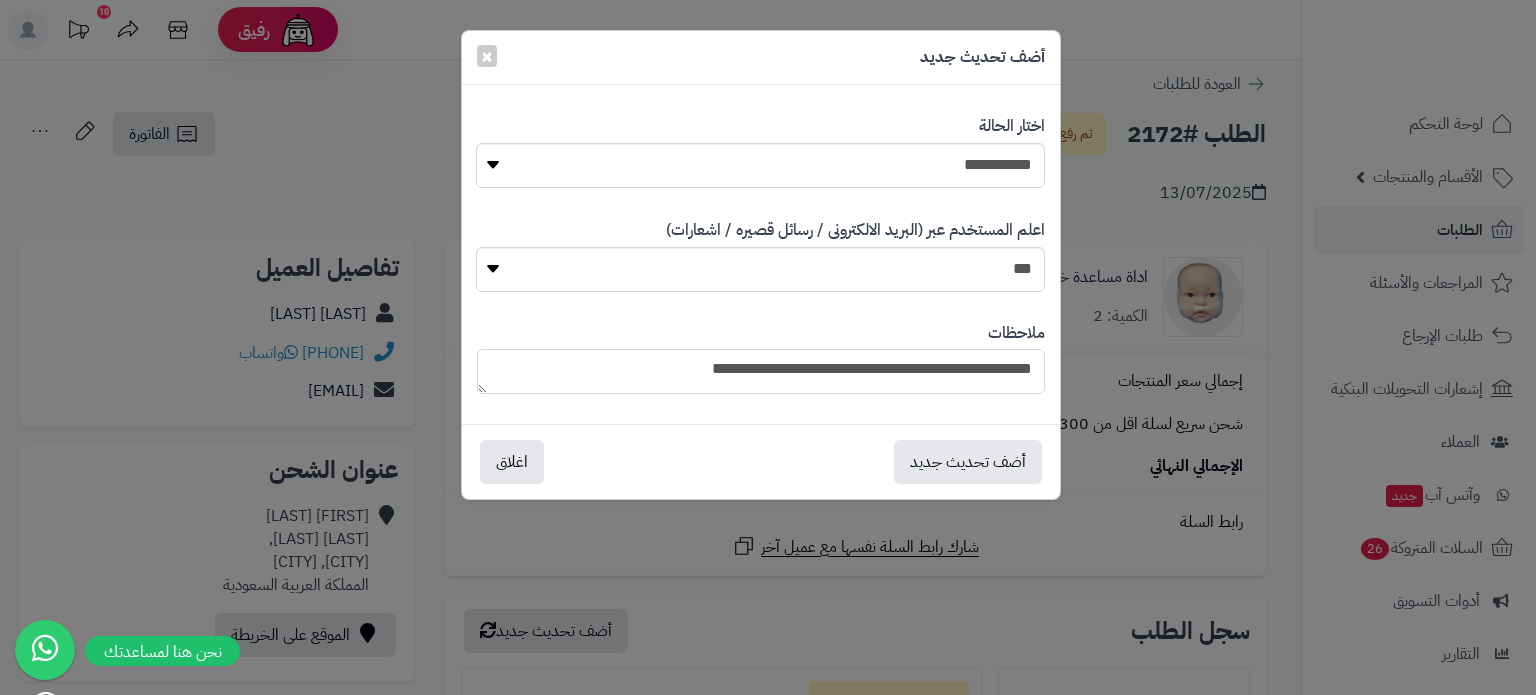 paste on "**********" 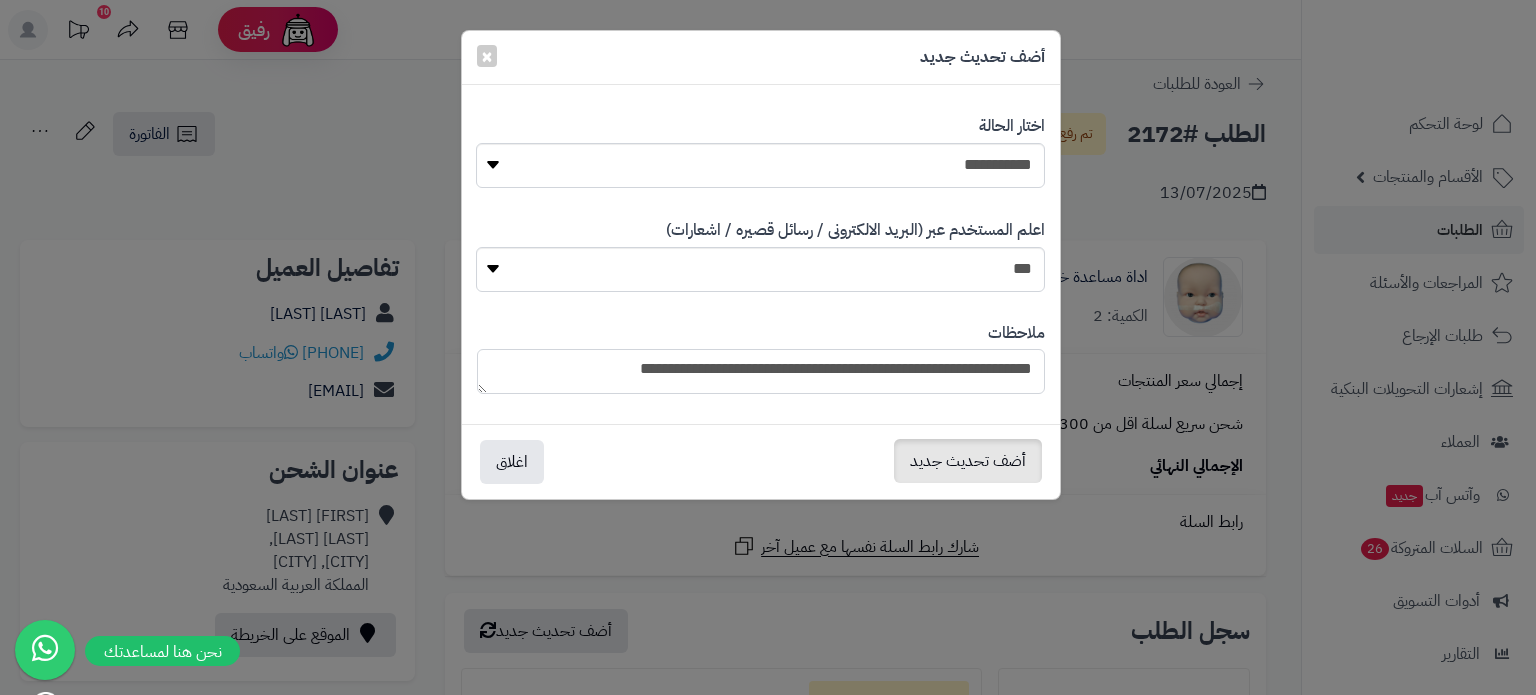 type on "**********" 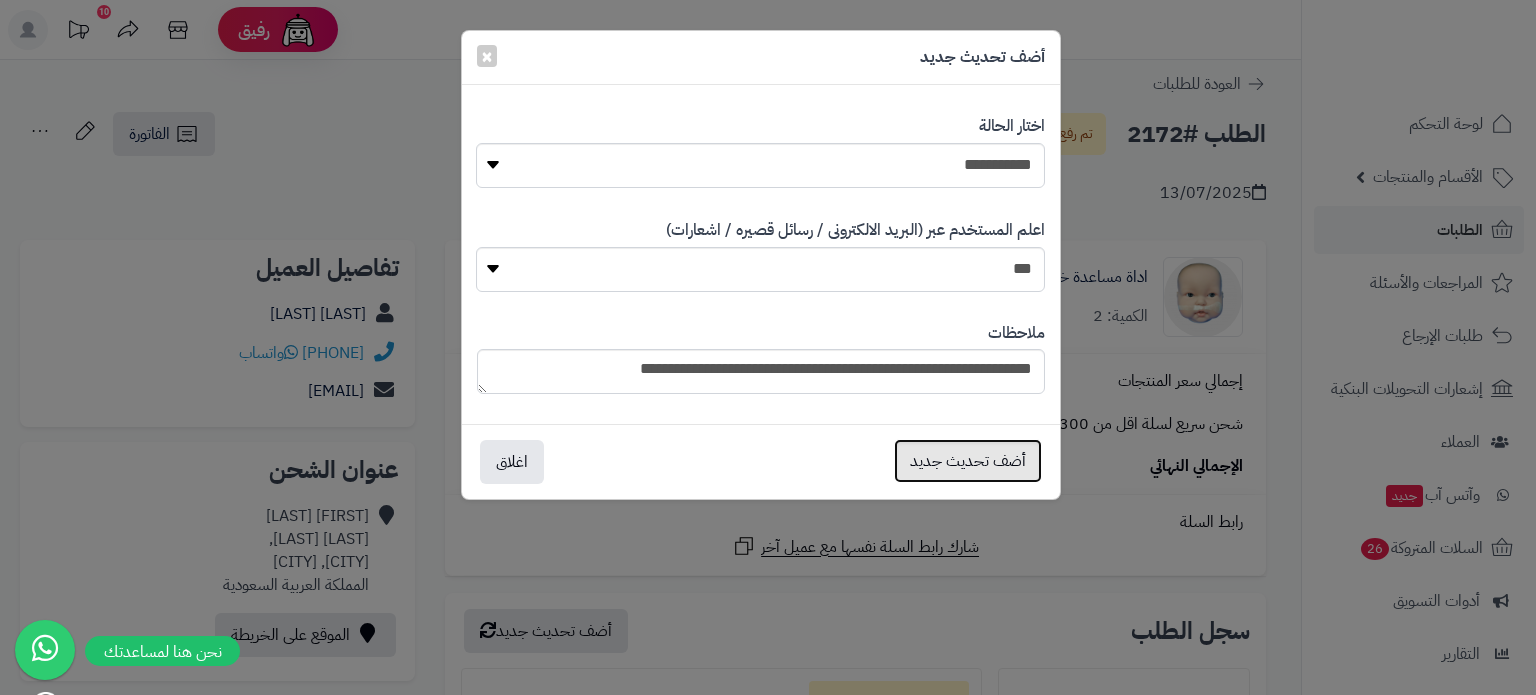 click on "أضف تحديث جديد" at bounding box center (968, 461) 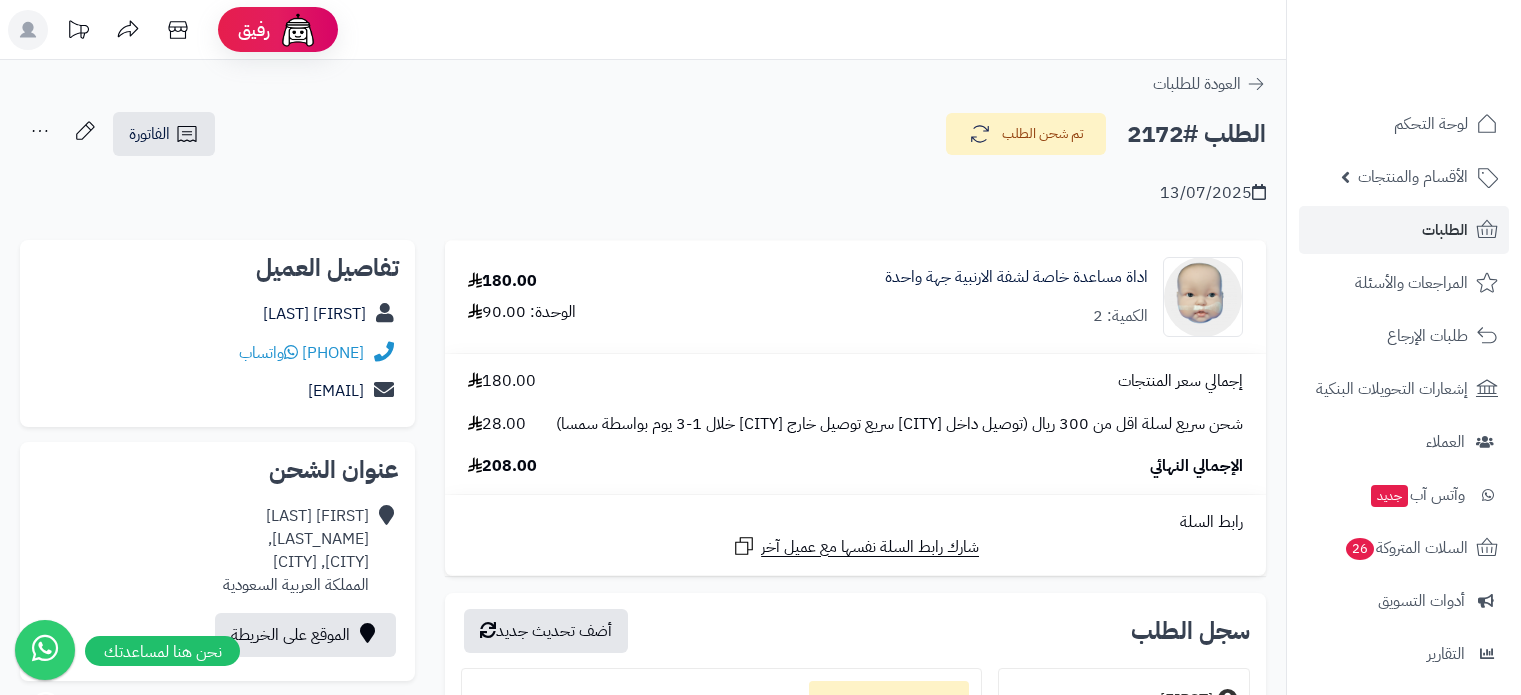 scroll, scrollTop: 0, scrollLeft: 0, axis: both 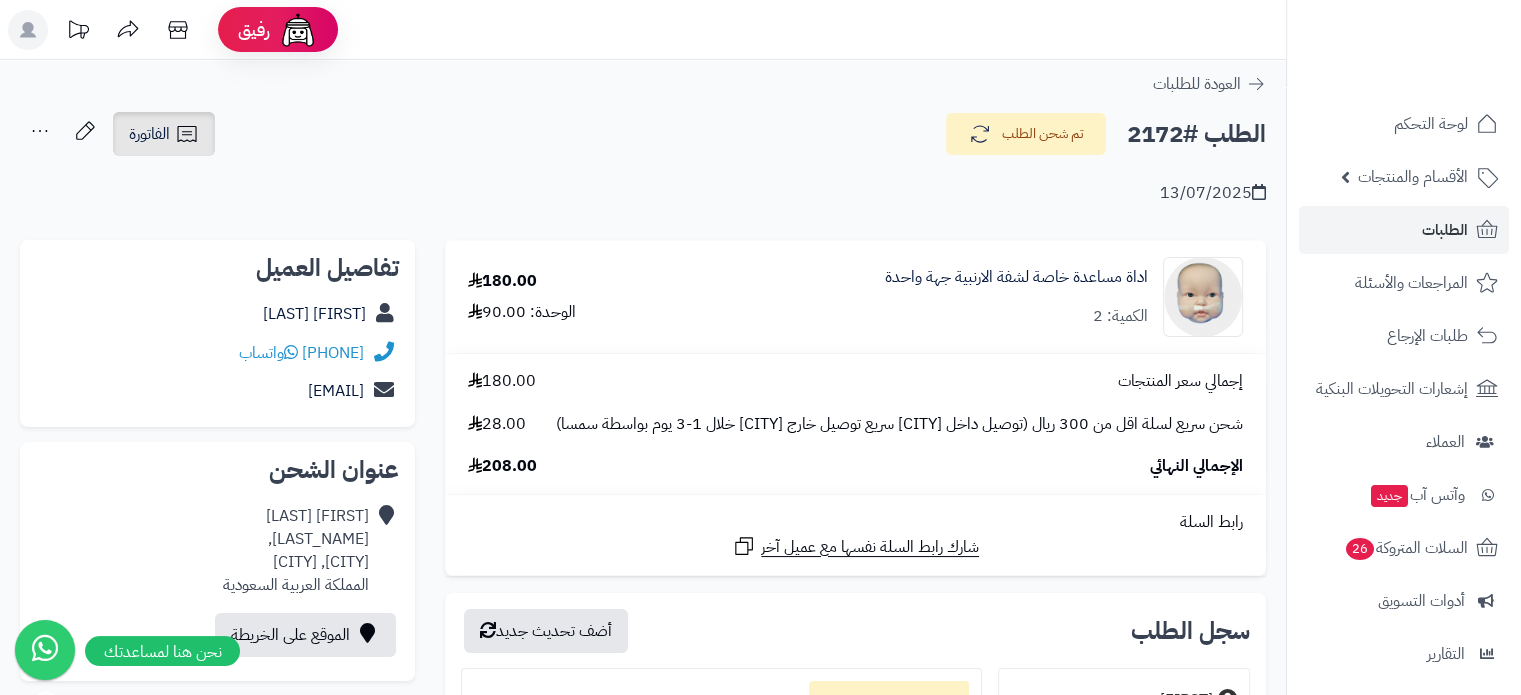 click on "الفاتورة" at bounding box center (149, 134) 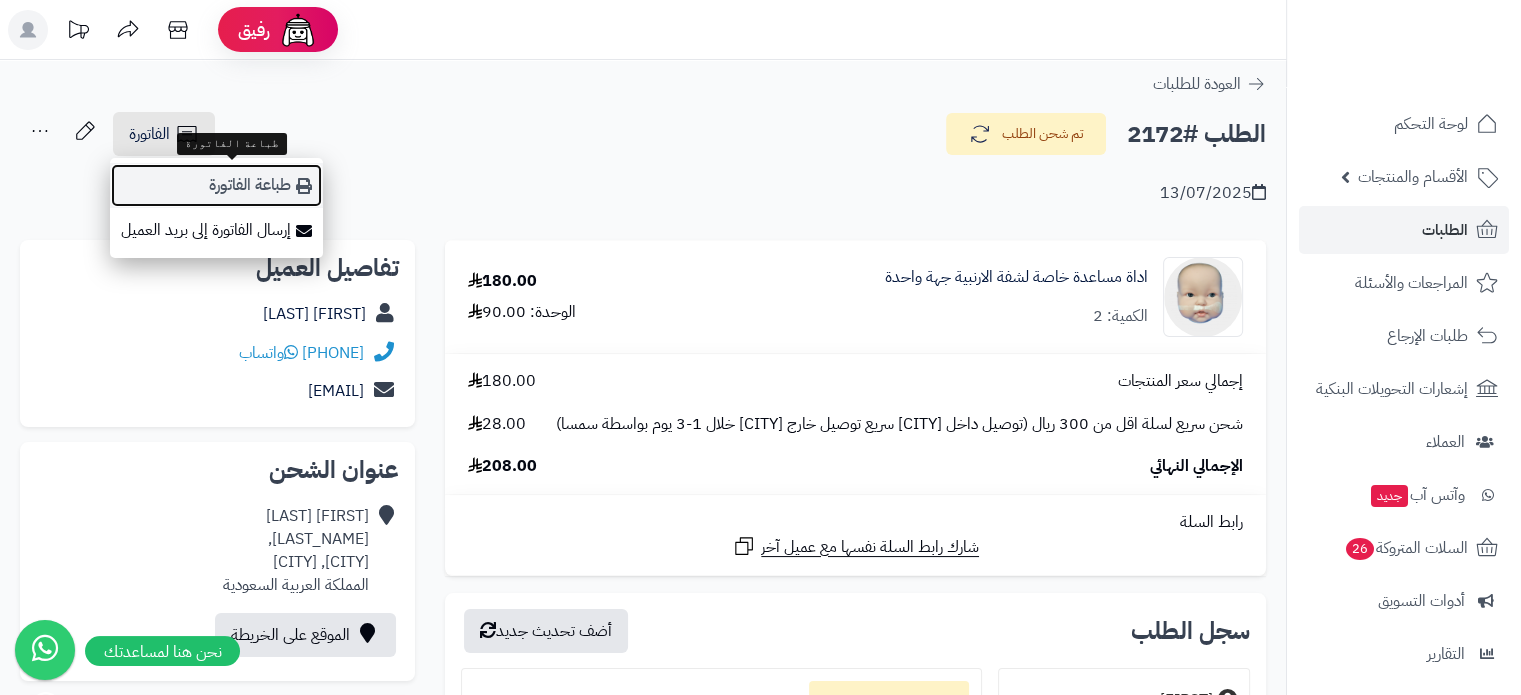 click on "طباعة الفاتورة" at bounding box center [216, 185] 